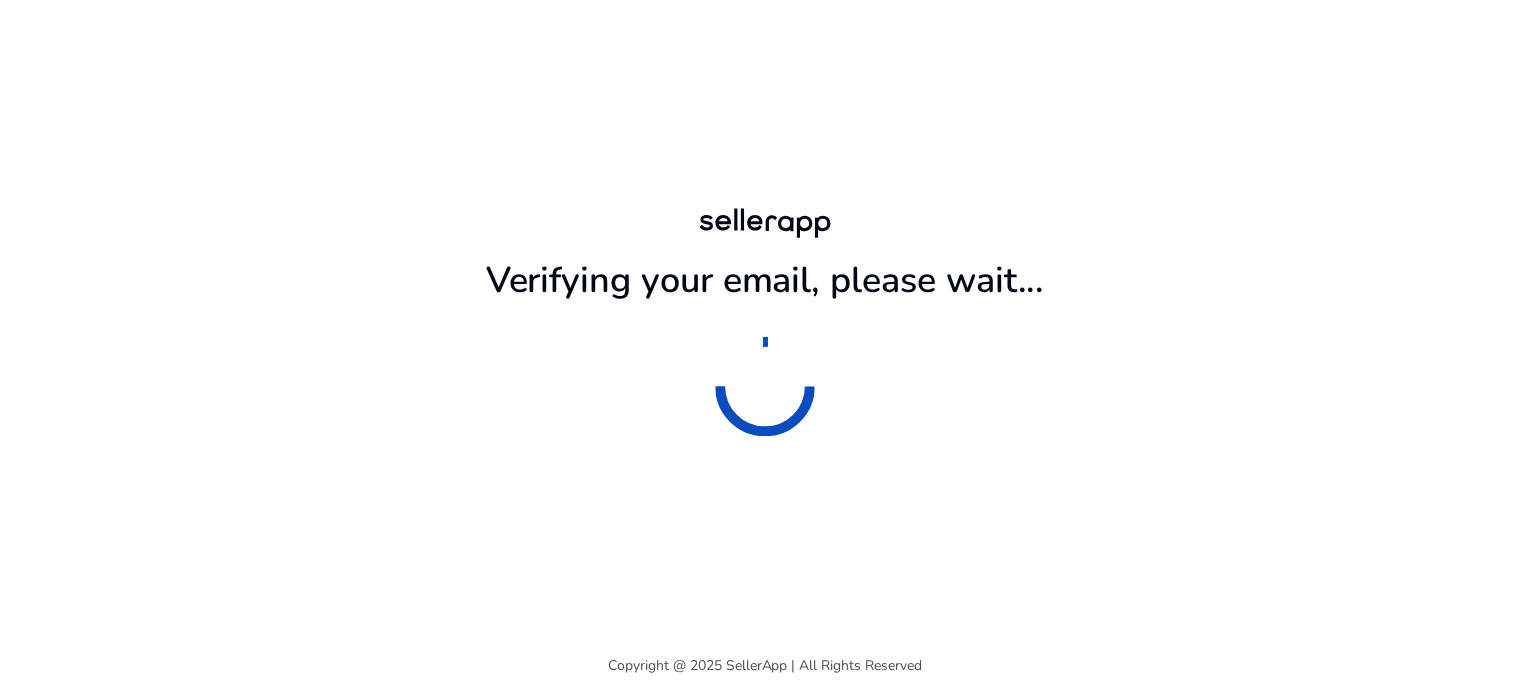 scroll, scrollTop: 0, scrollLeft: 0, axis: both 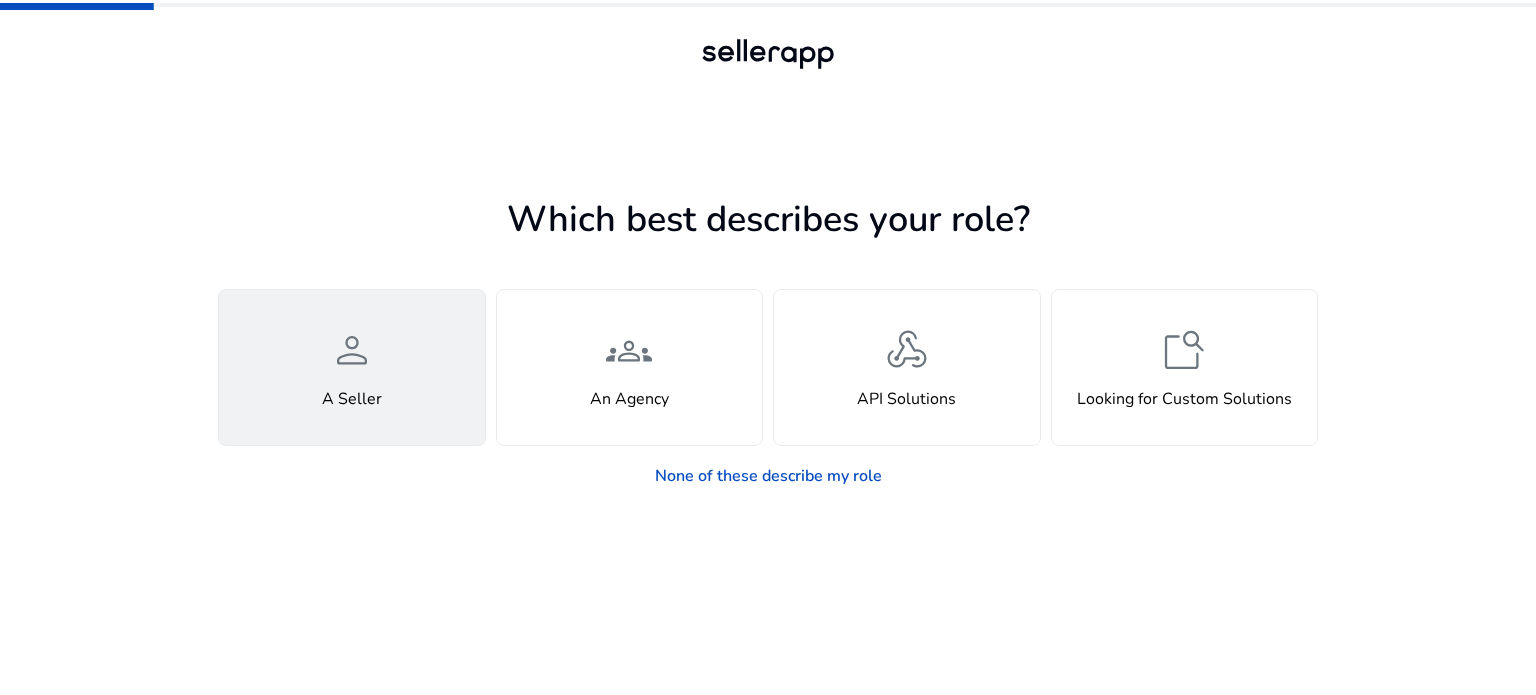 click on "person  A Seller" 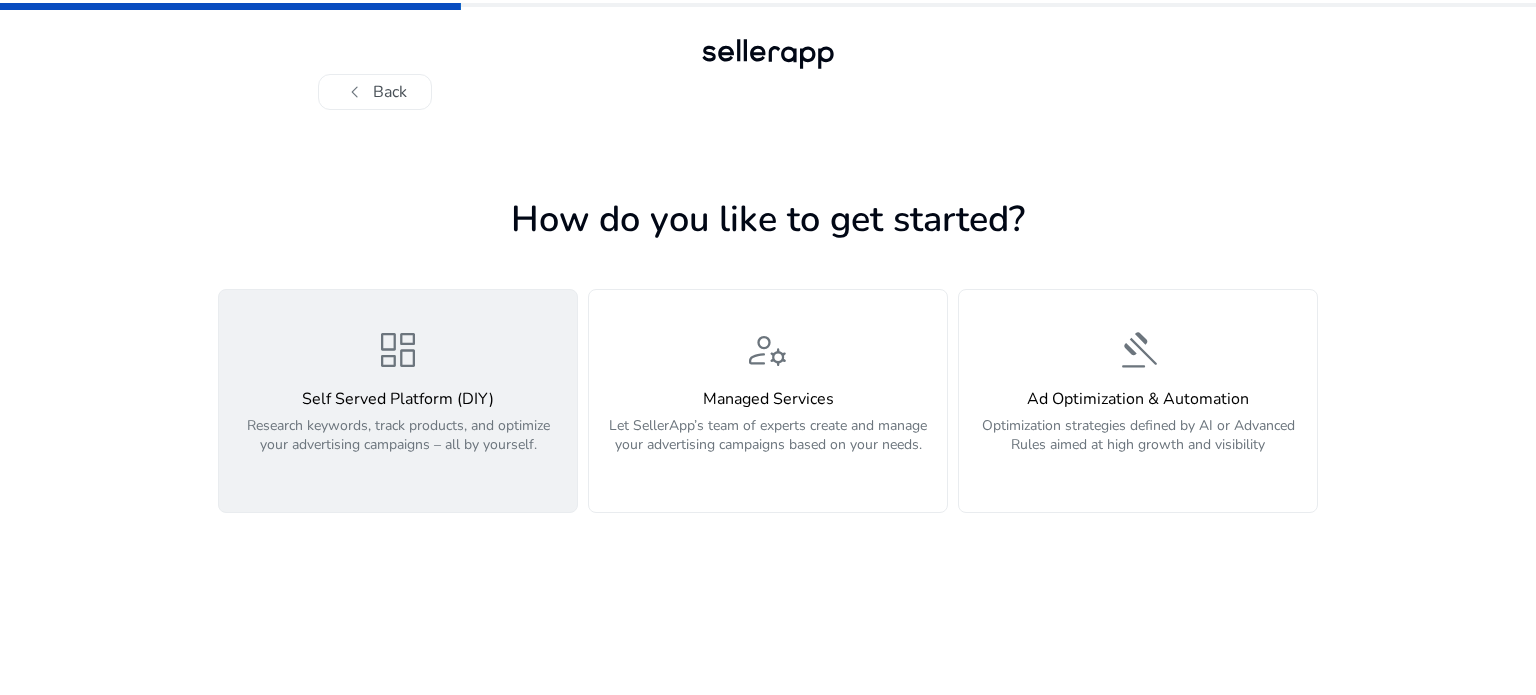 click on "dashboard" 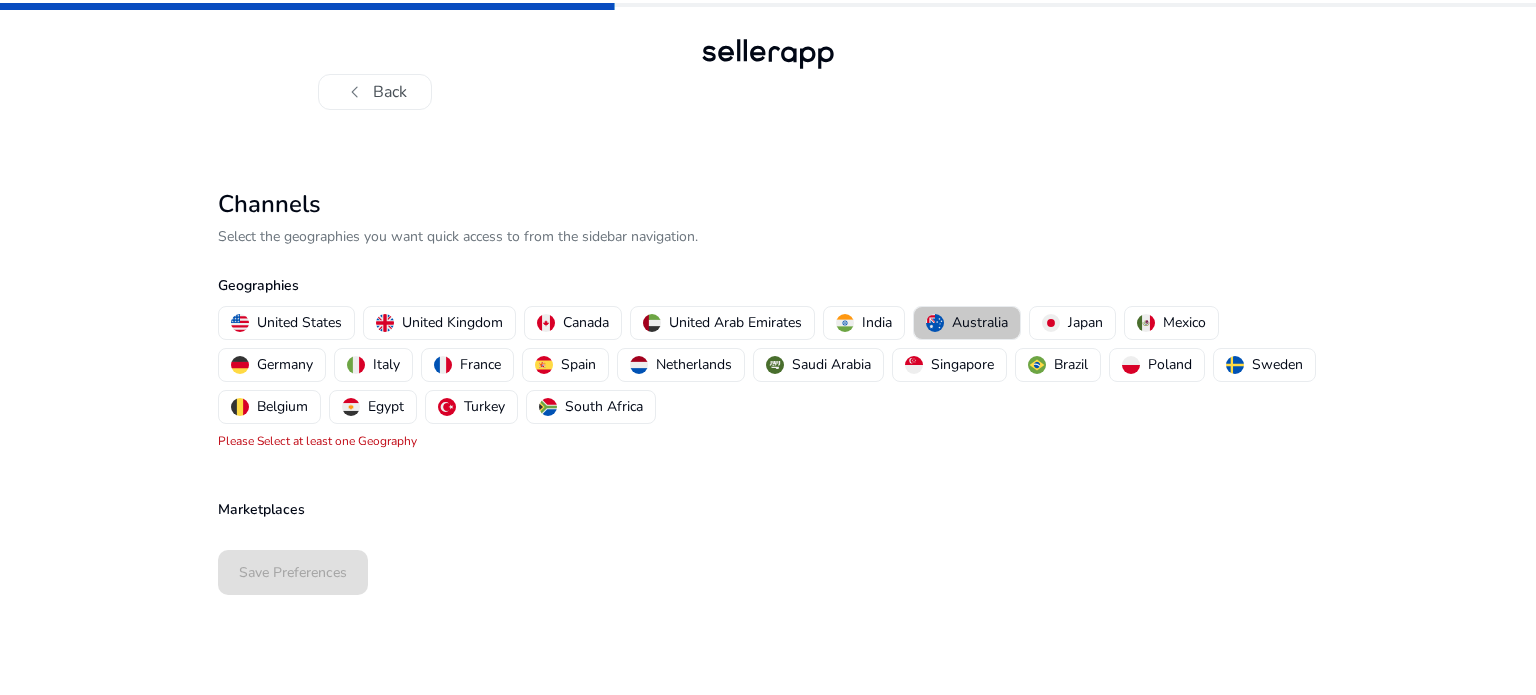click on "Australia" at bounding box center (980, 322) 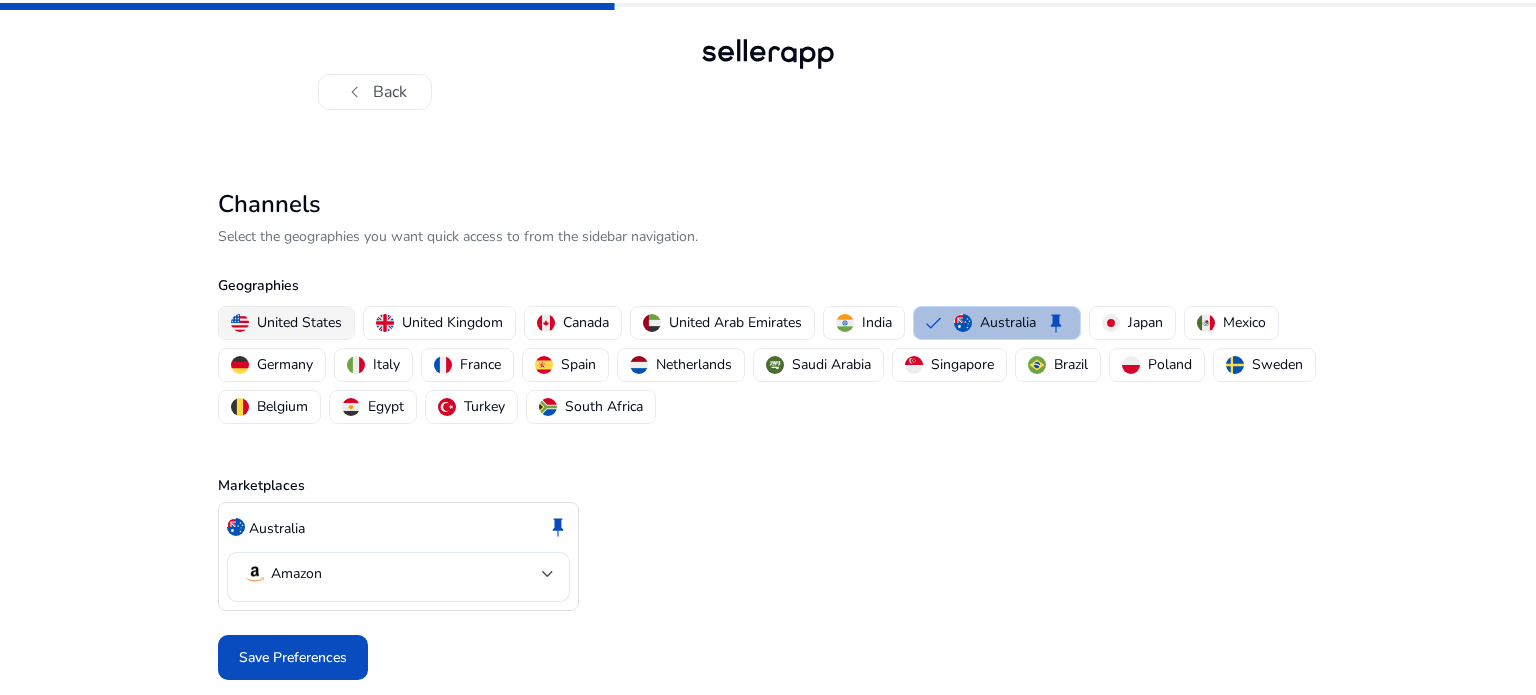 click on "United States" at bounding box center (299, 322) 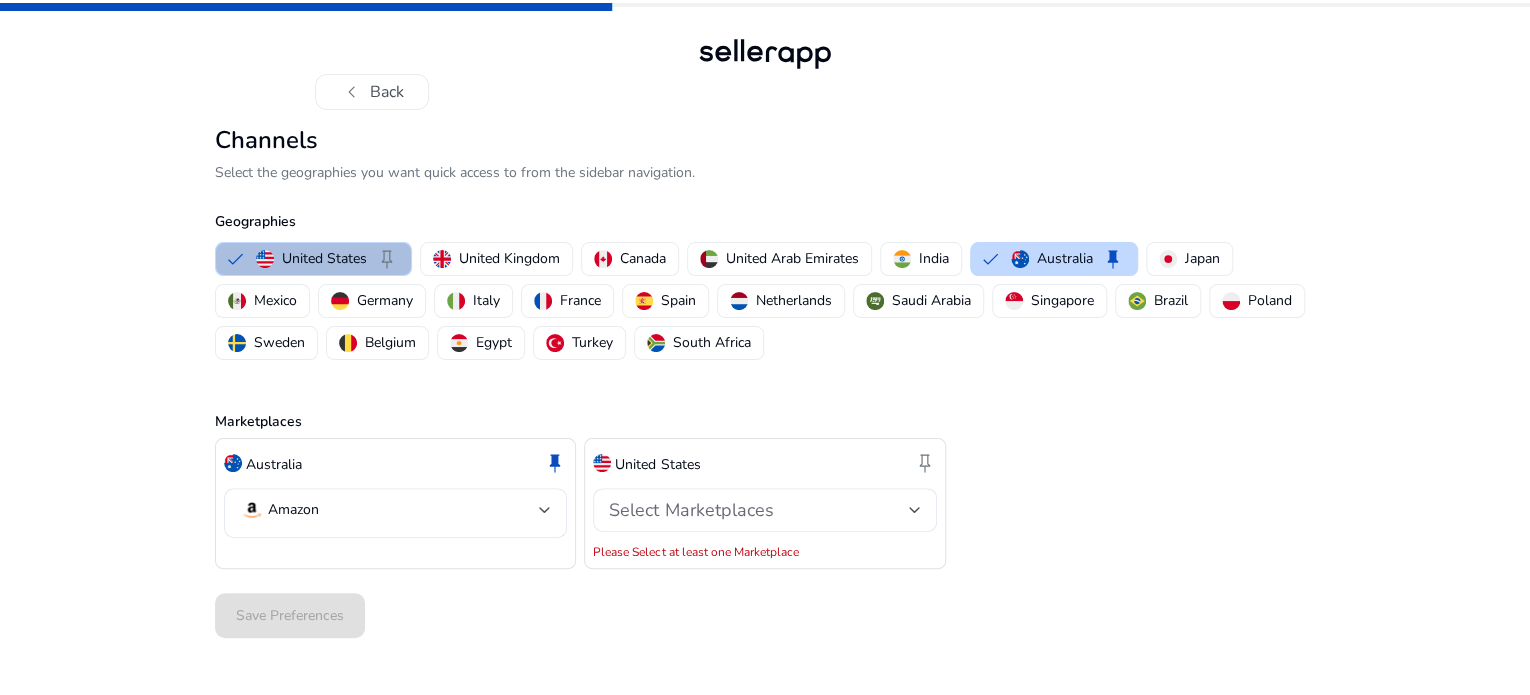 scroll, scrollTop: 13, scrollLeft: 0, axis: vertical 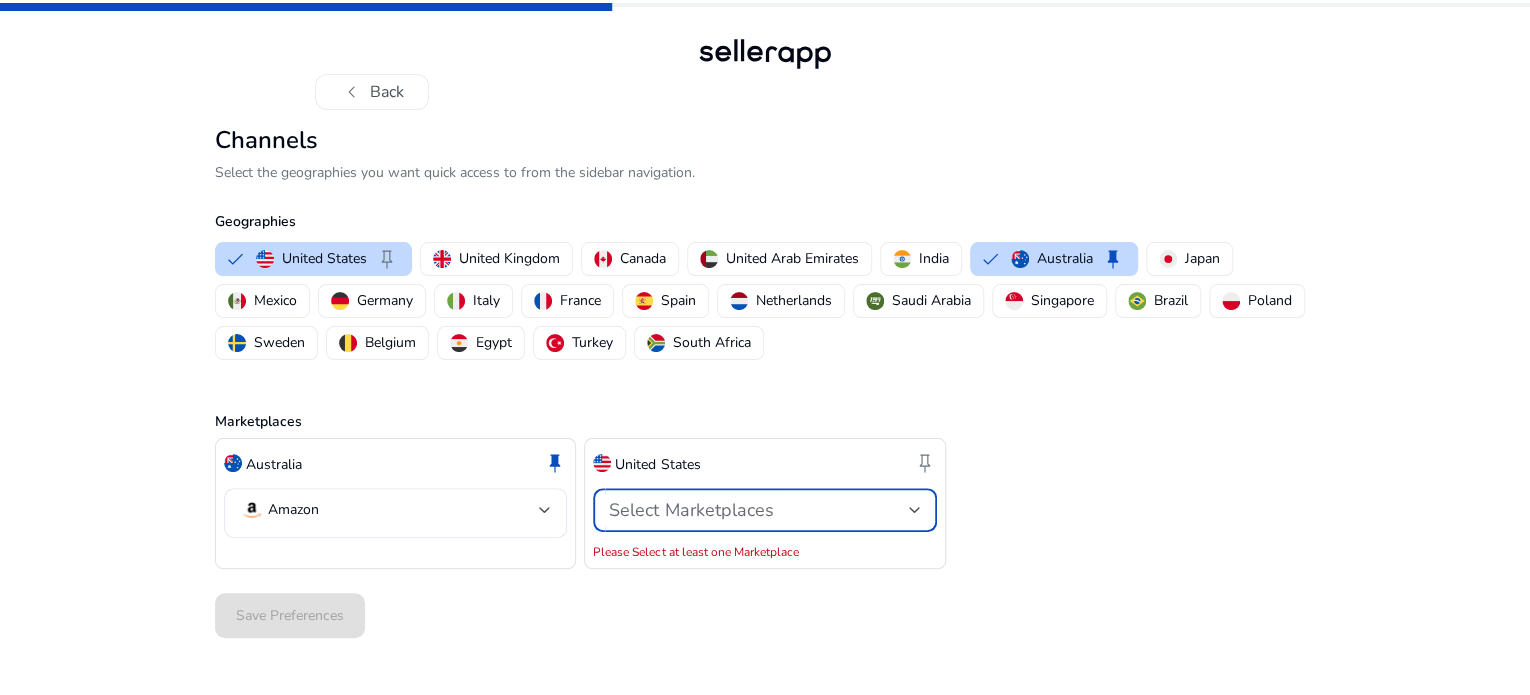 click on "Select Marketplaces" at bounding box center [758, 510] 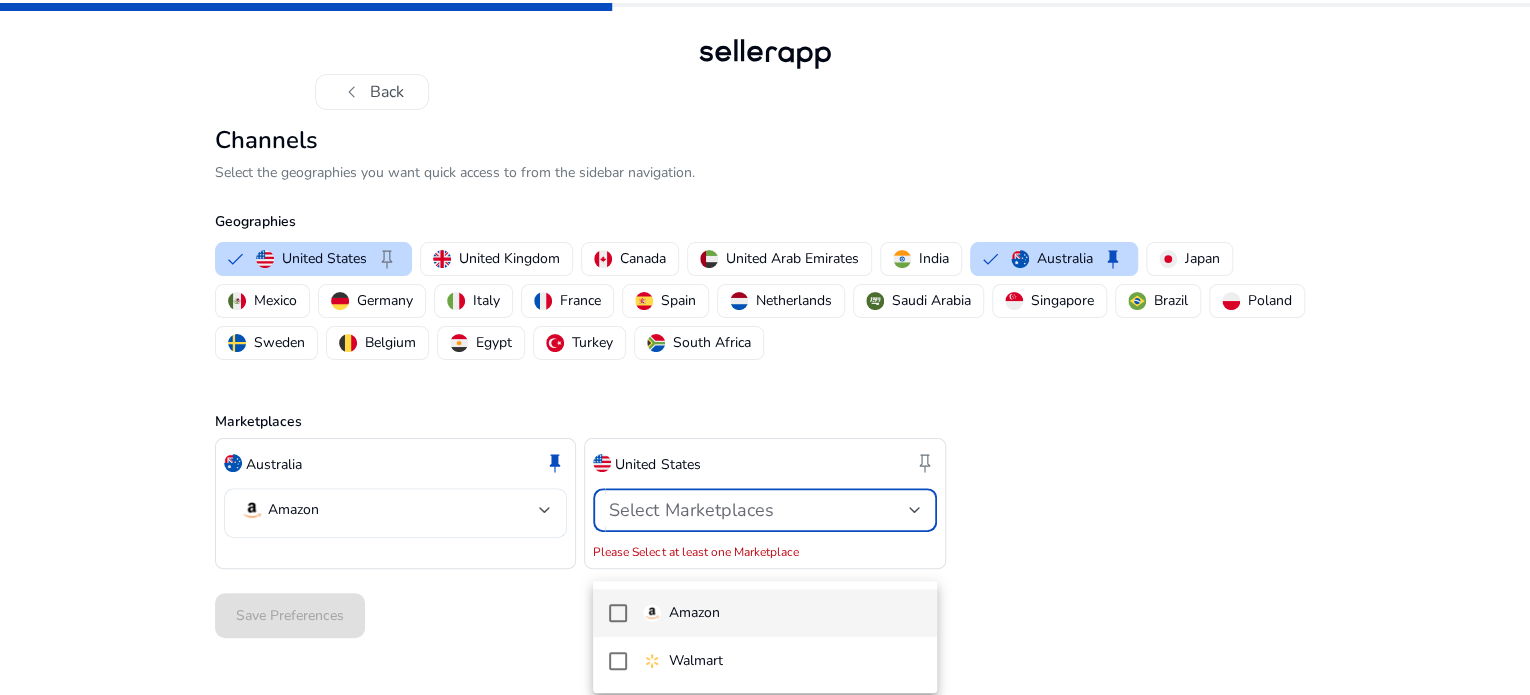 click on "Amazon" at bounding box center (694, 613) 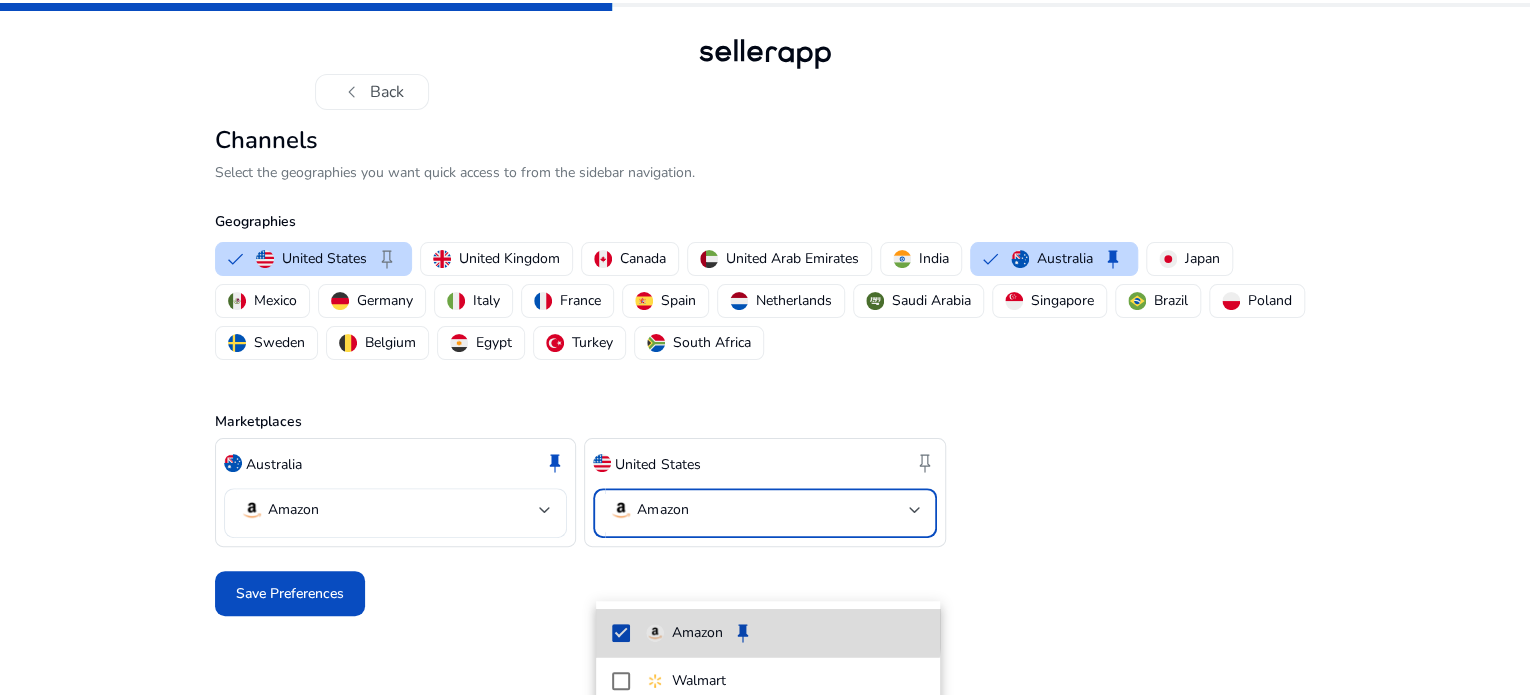 scroll, scrollTop: 0, scrollLeft: 0, axis: both 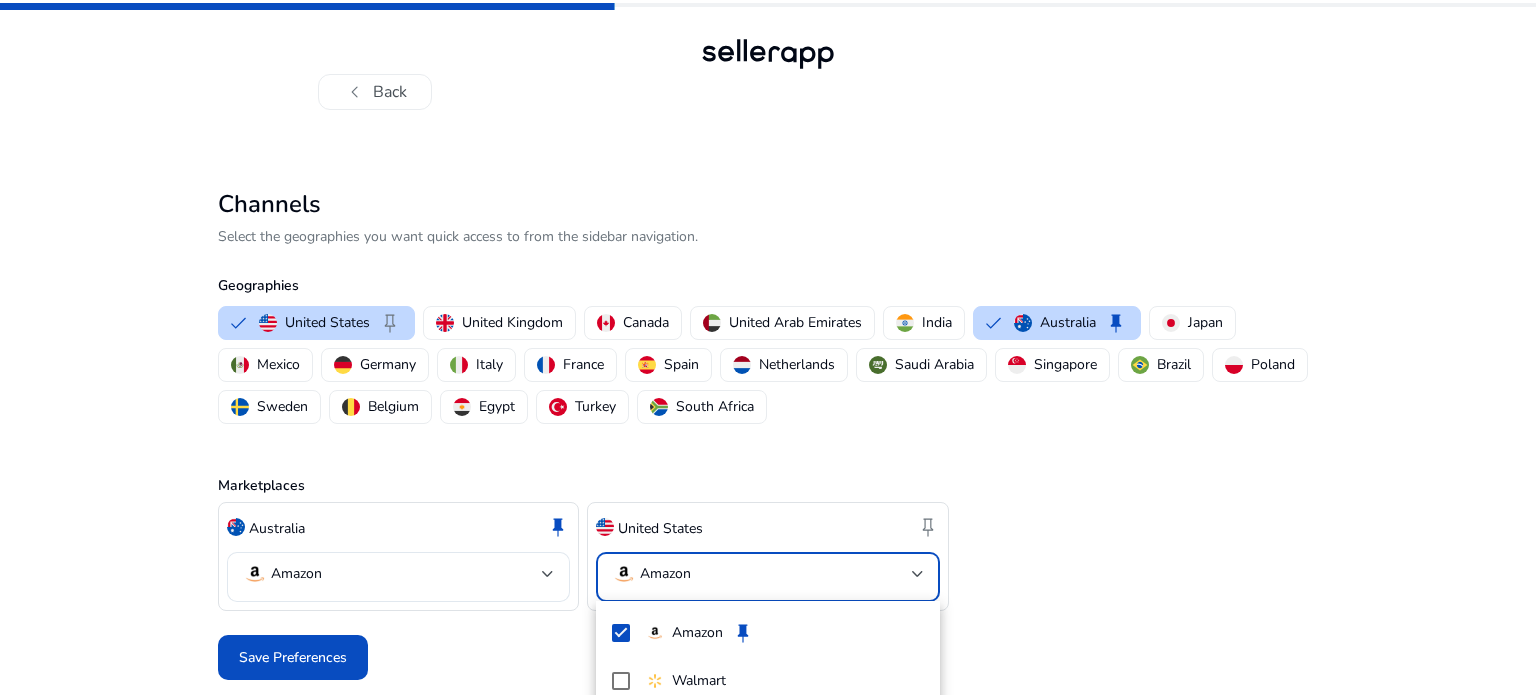 click at bounding box center [768, 347] 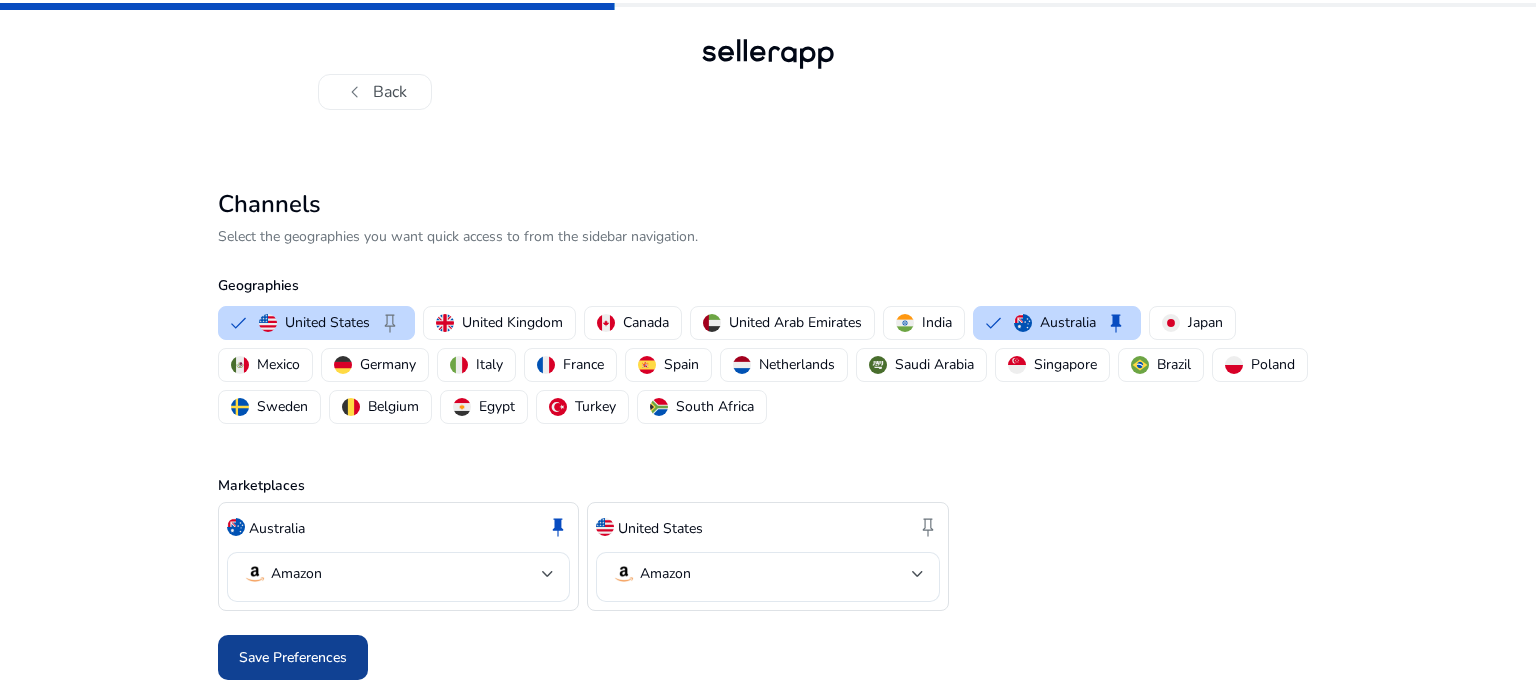 click on "Save Preferences" 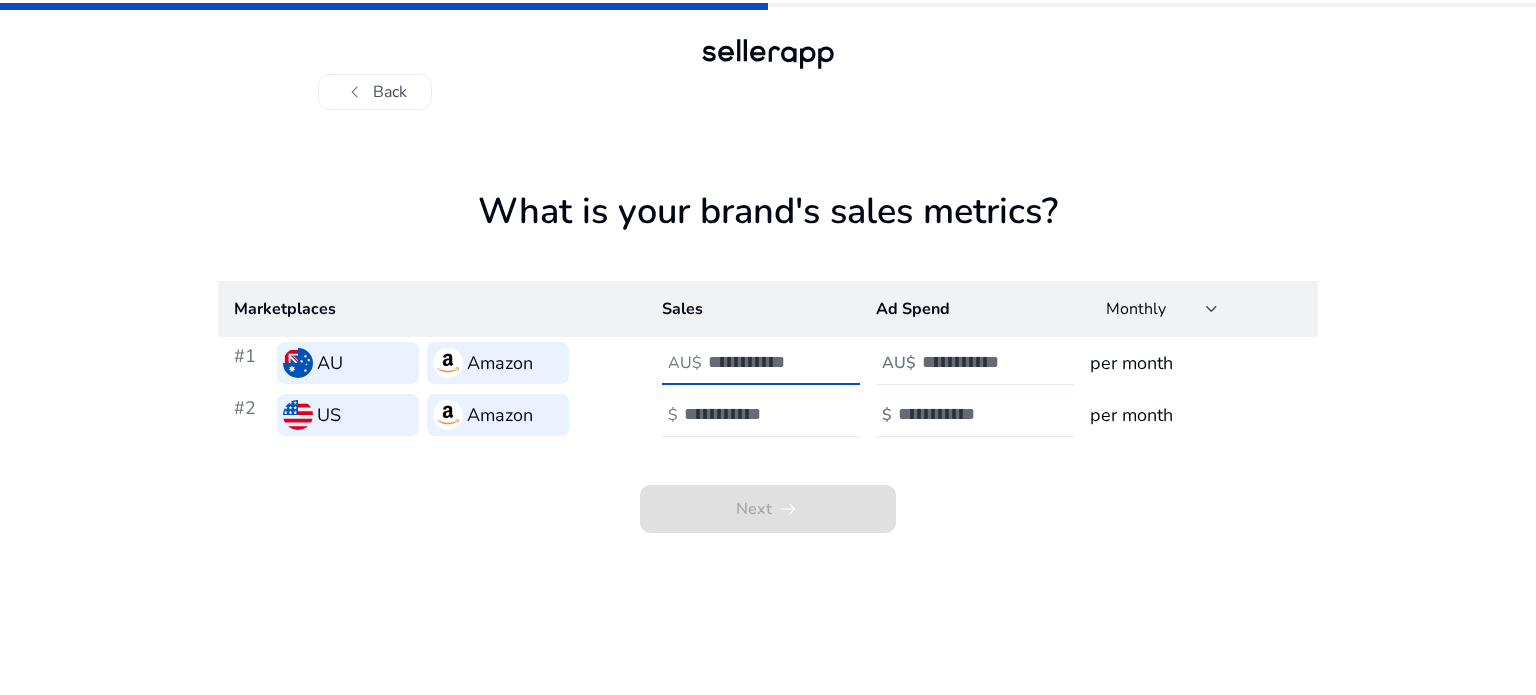 click at bounding box center [775, 362] 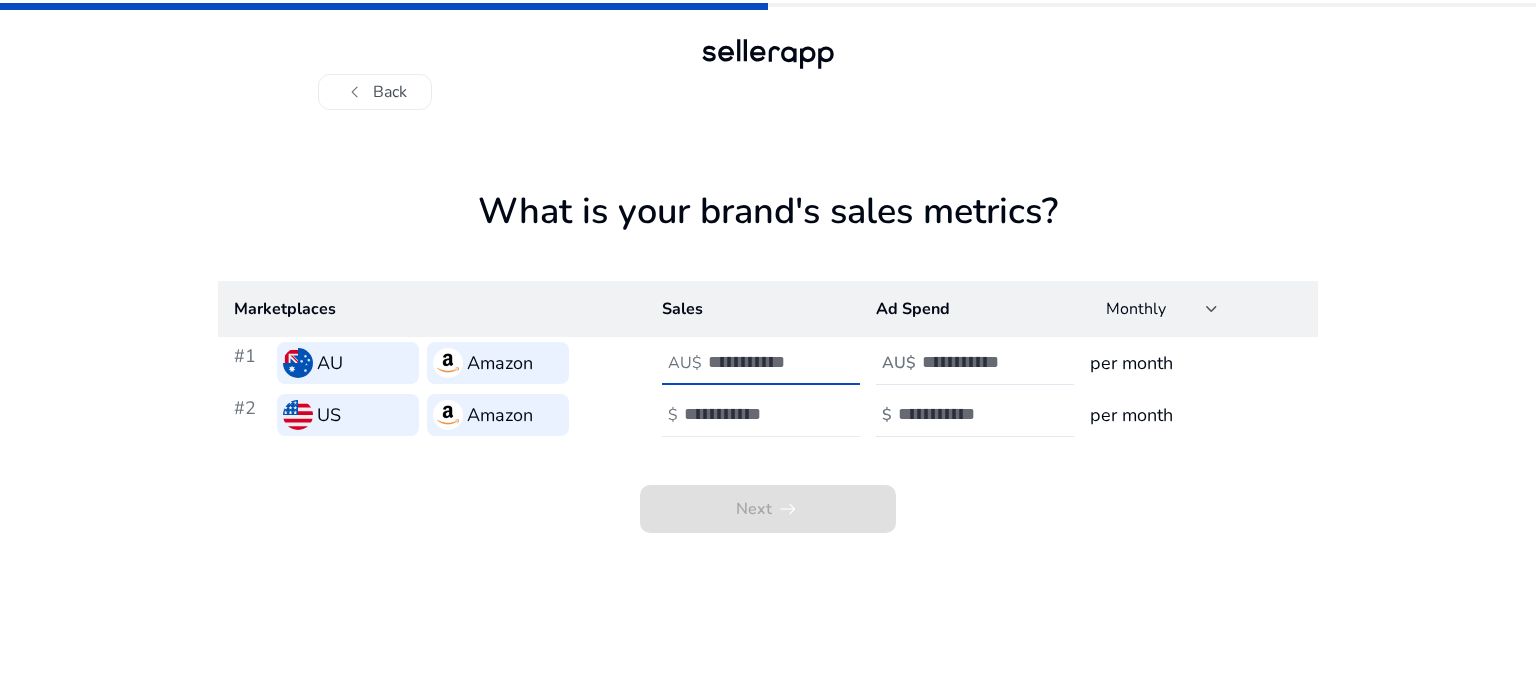 type on "****" 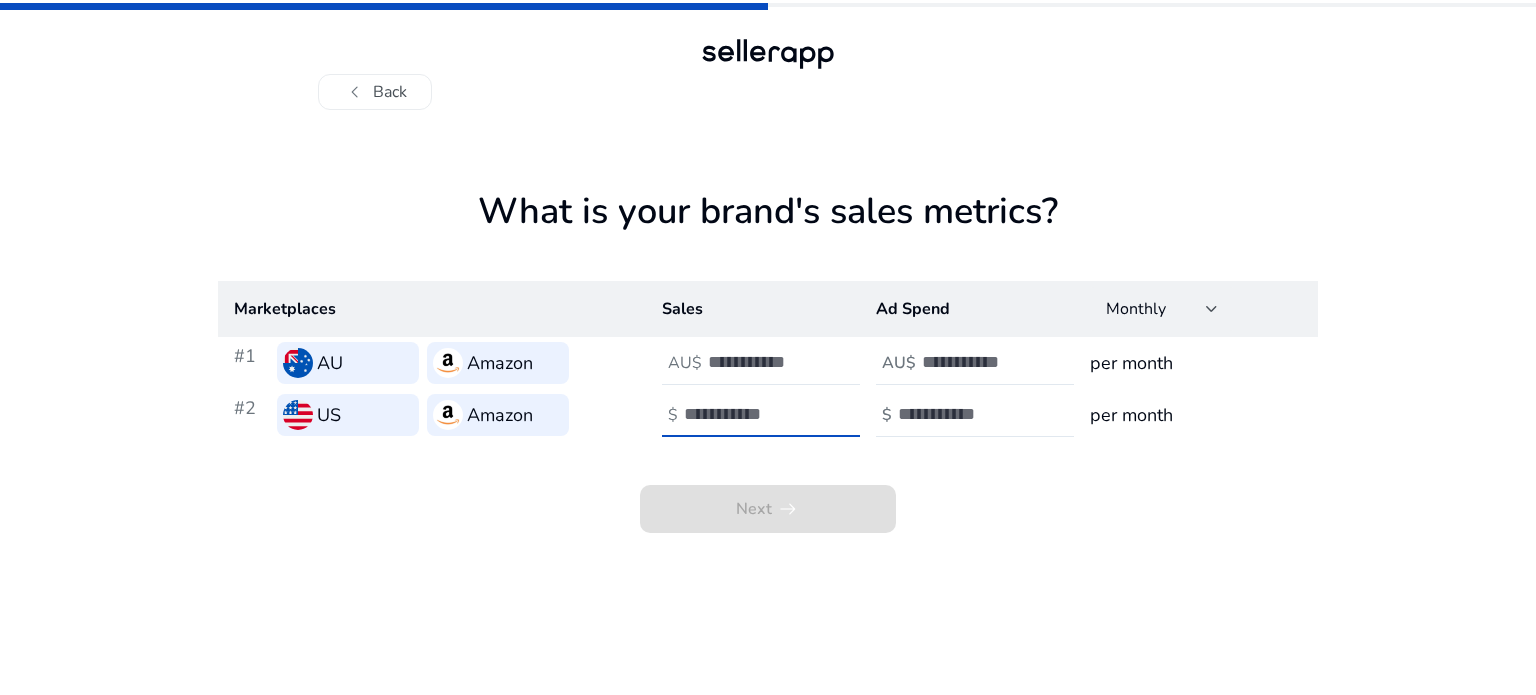 type on "*" 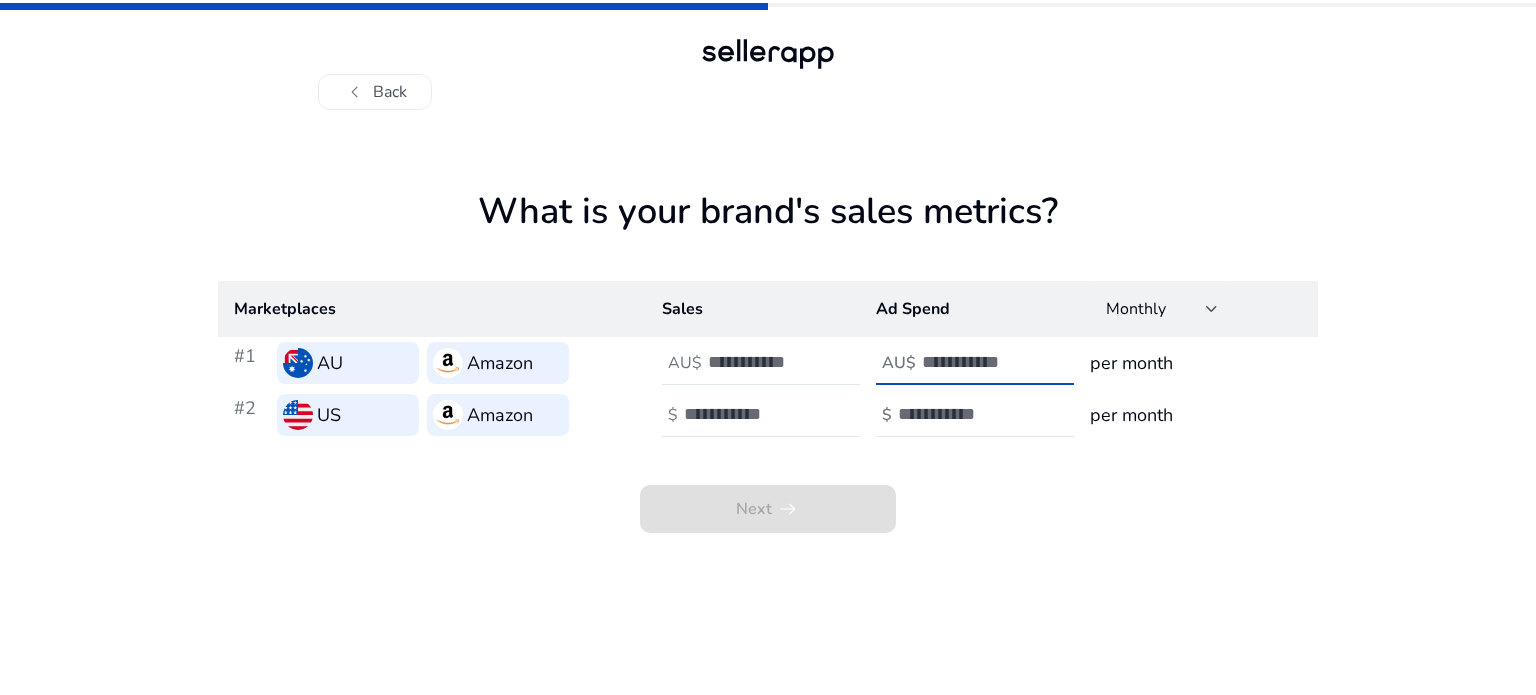 click at bounding box center [989, 362] 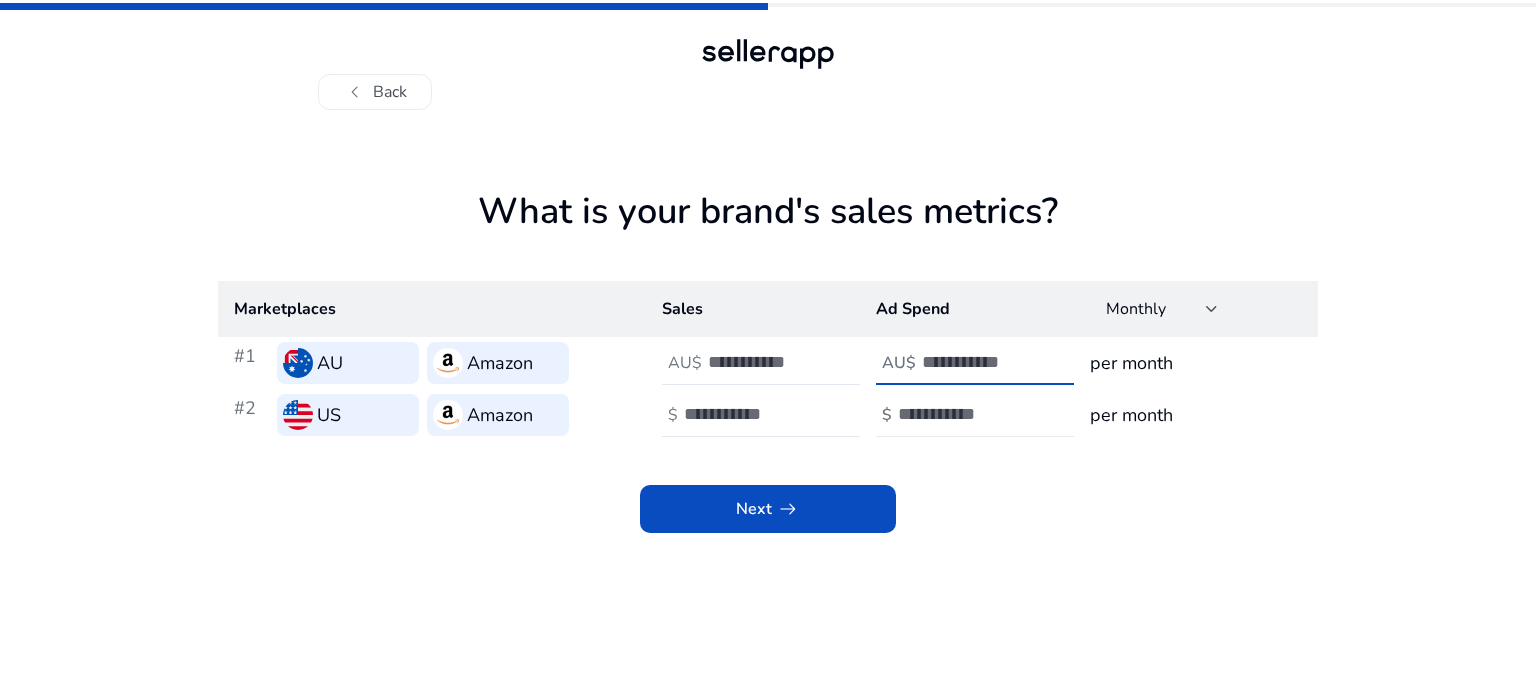 type on "*" 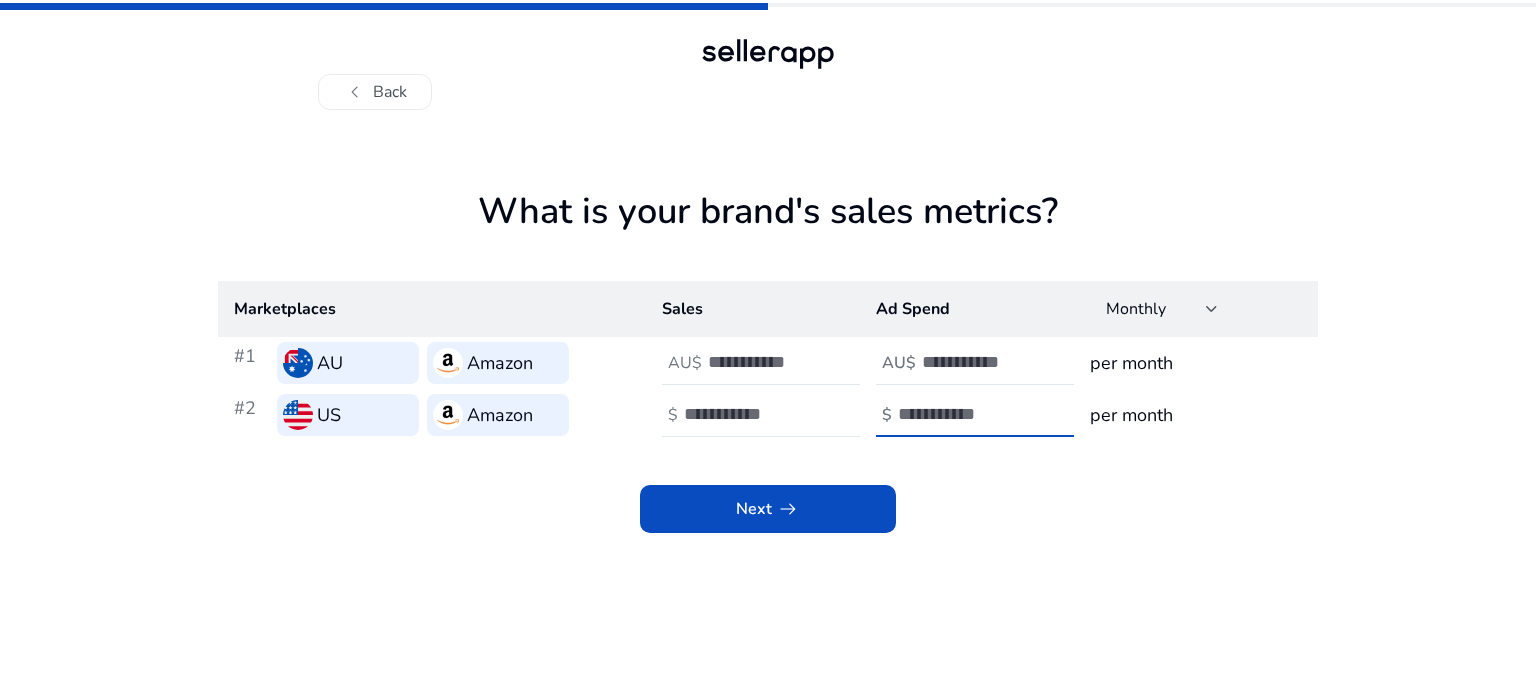 click at bounding box center [965, 414] 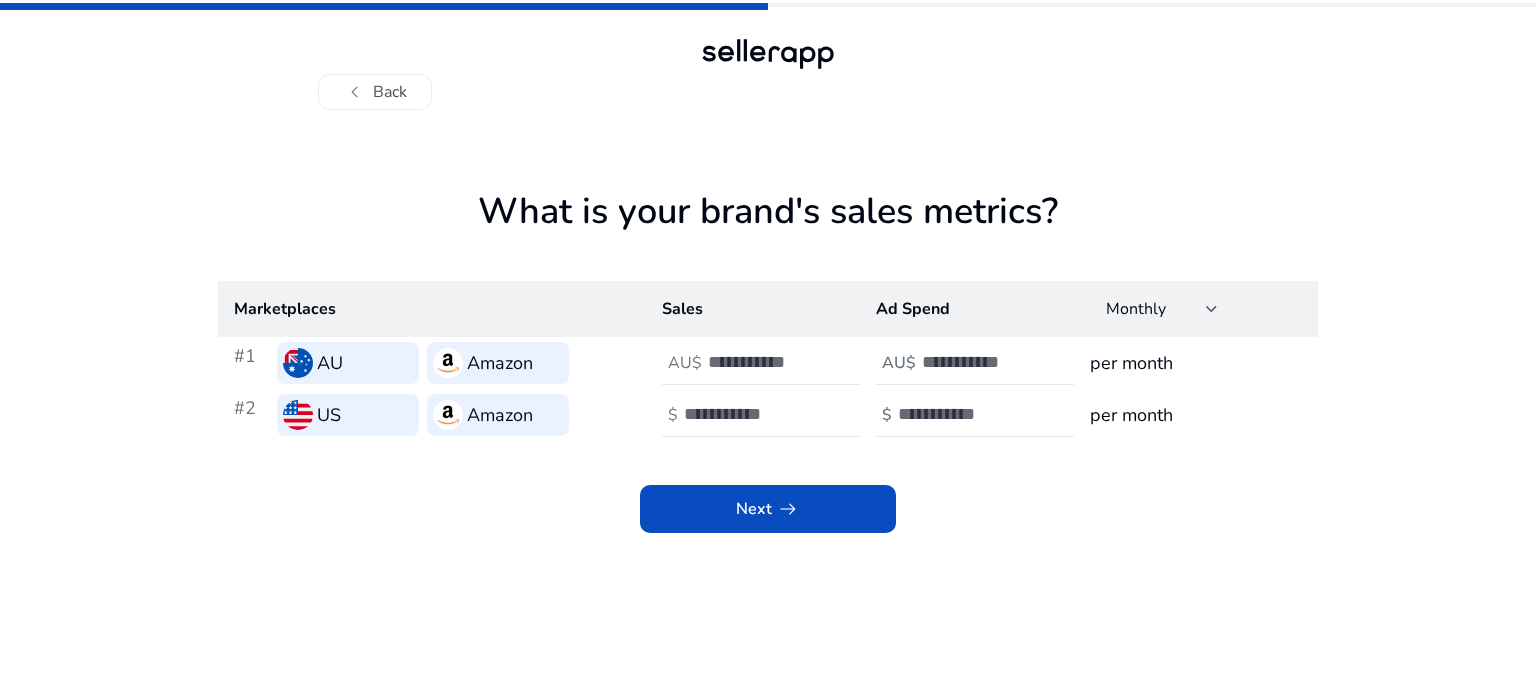 click on "What is your brand's sales metrics?  Marketplaces Sales Ad Spend Monthly  #1   [COUNTRY]   Amazon   AU$  ****  AU$  * per month  #2   [COUNTRY]   Amazon   $  *****  $  * per month  Next   arrow_right_alt" 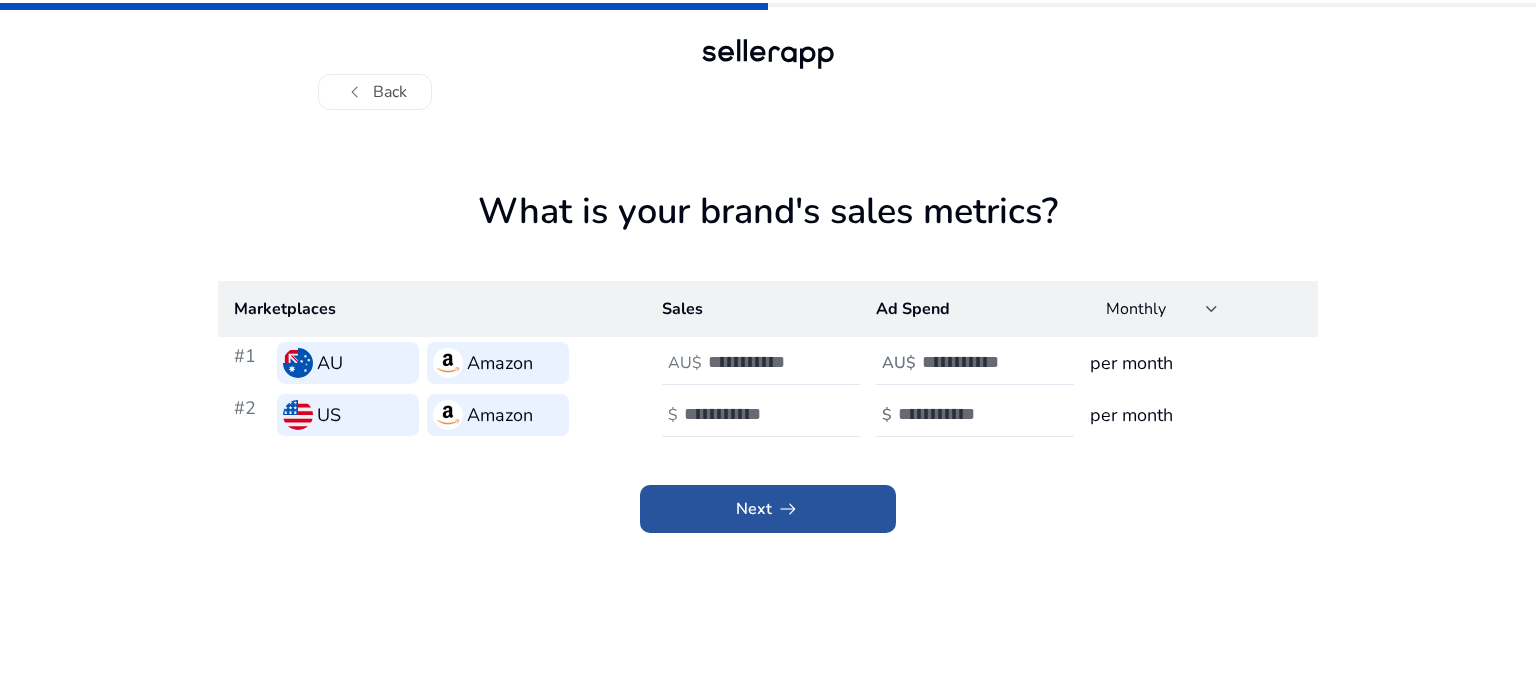click on "arrow_right_alt" 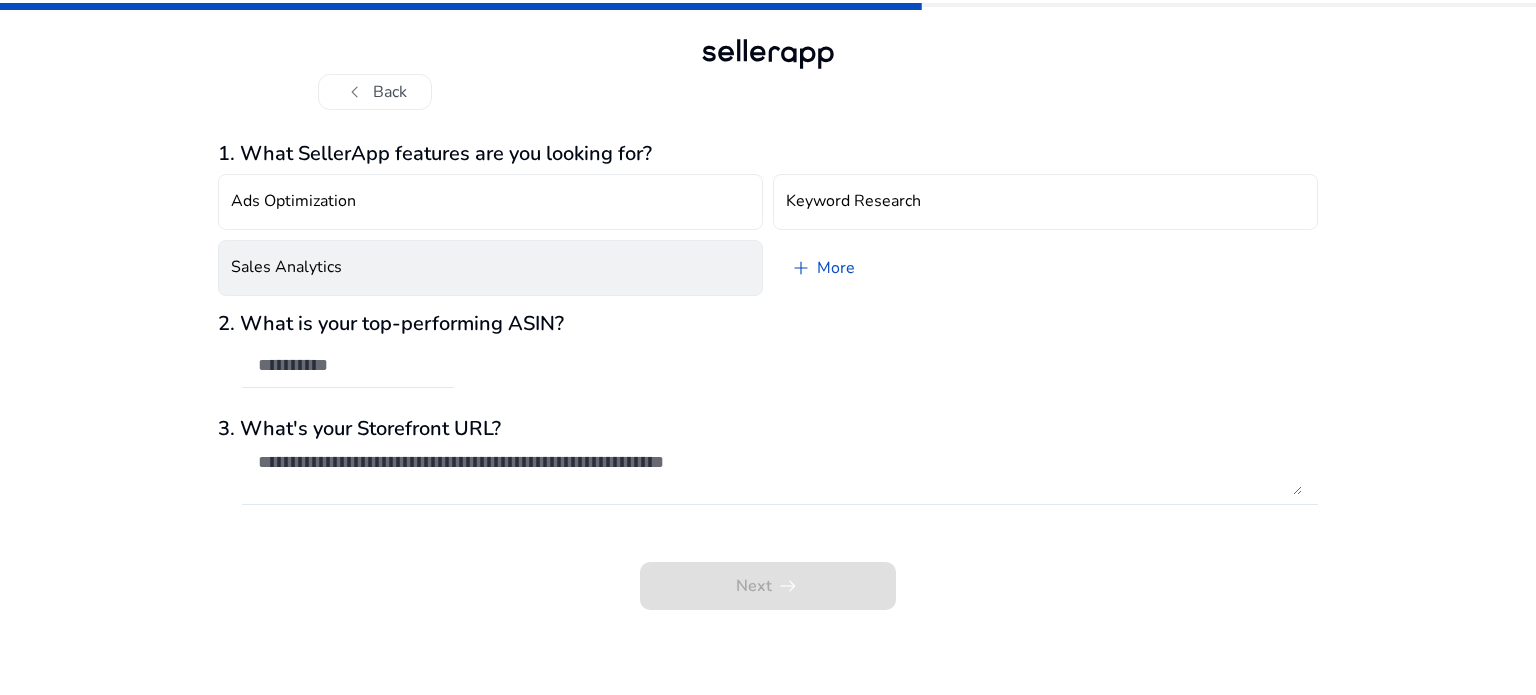 click on "Sales Analytics" 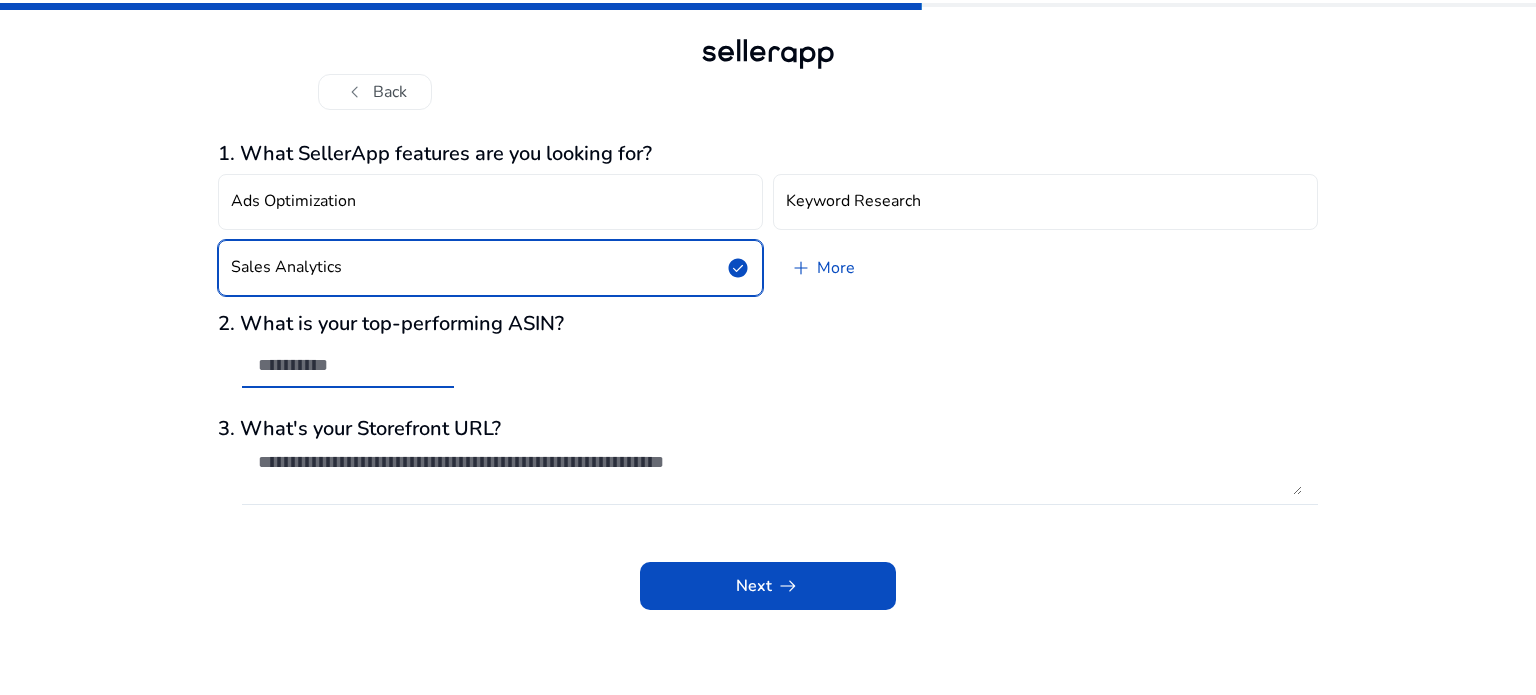 click at bounding box center (348, 365) 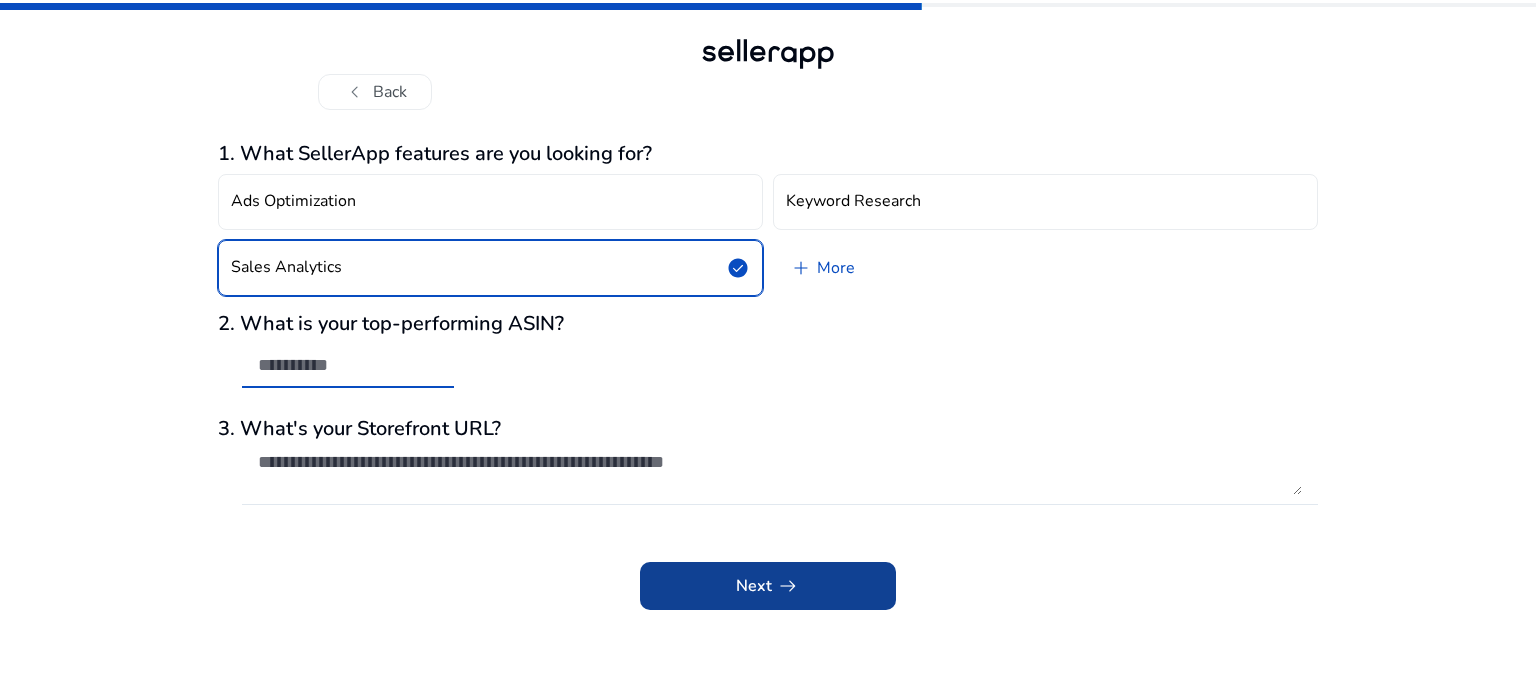 click on "Next   arrow_right_alt" 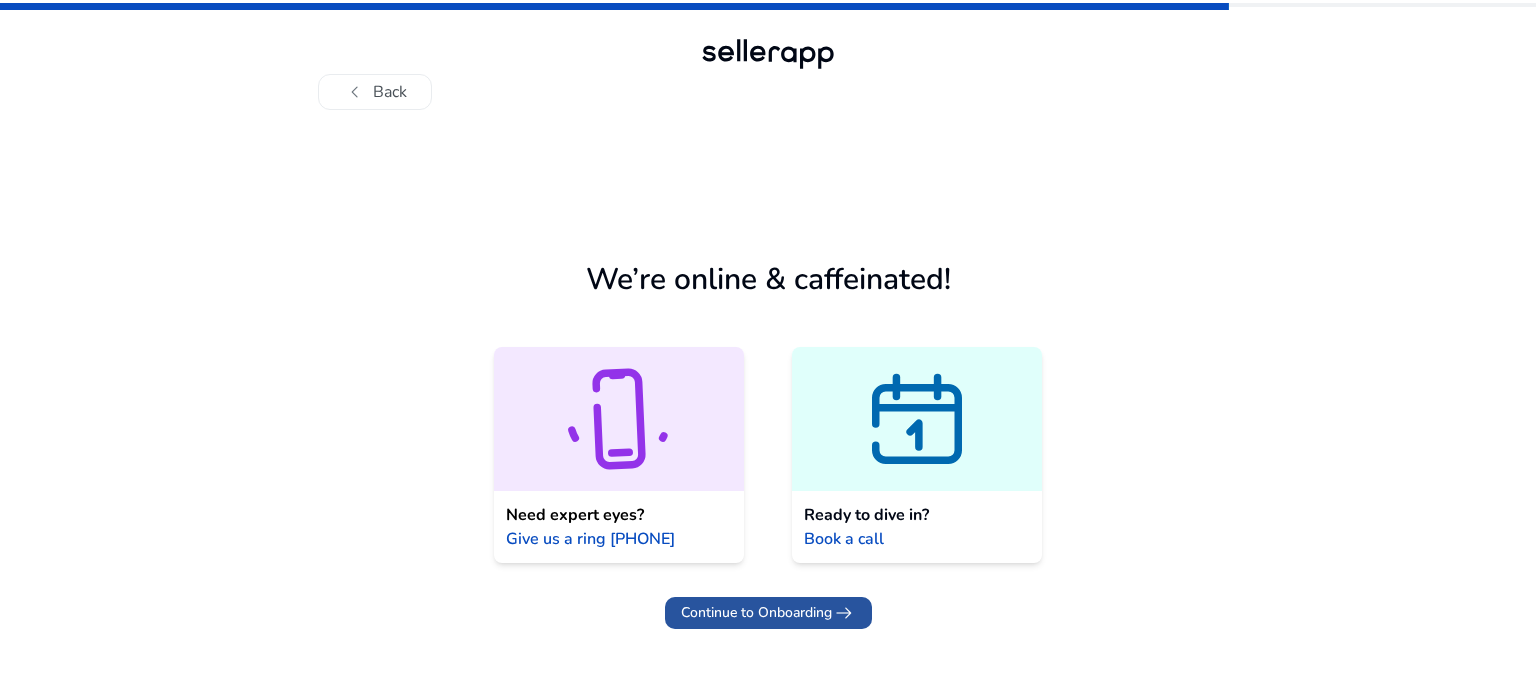 click on "Continue to Onboarding" 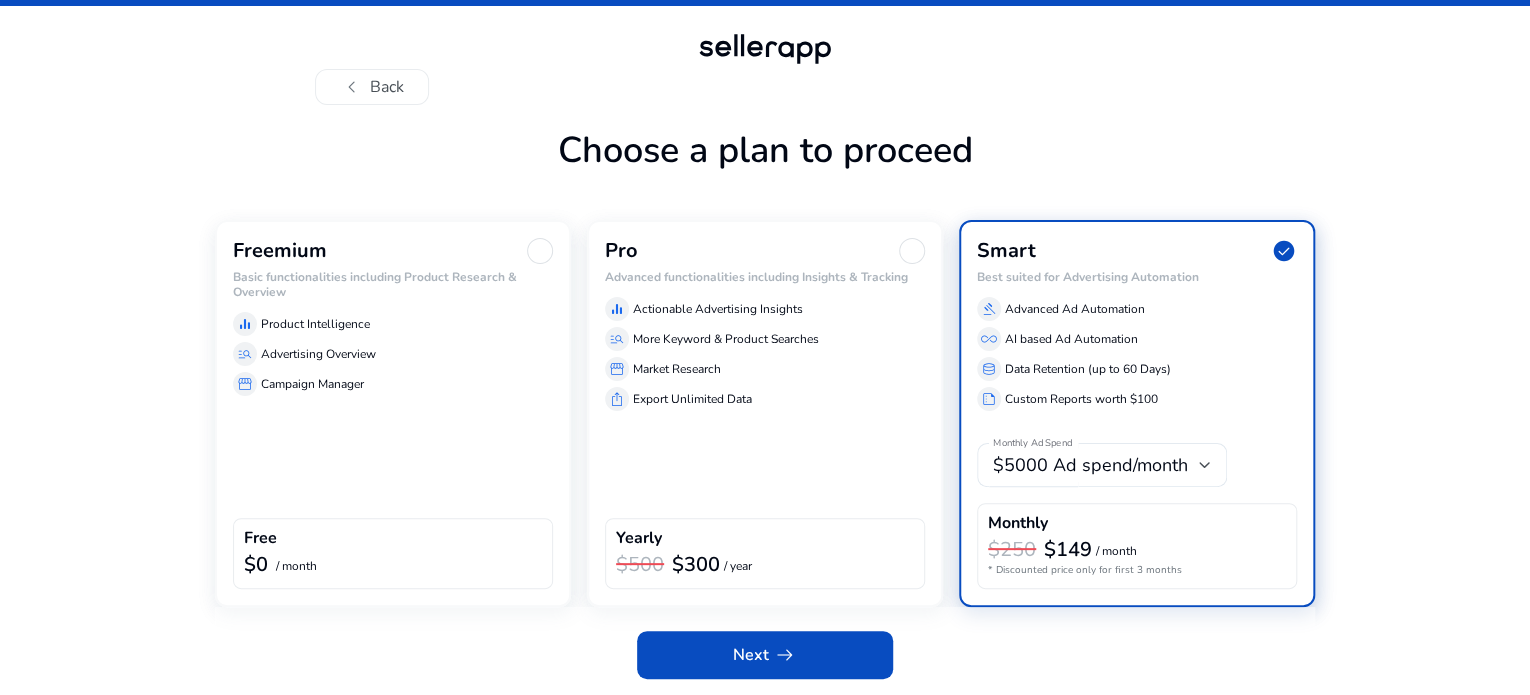 click on "manage_search  Advertising Overview" 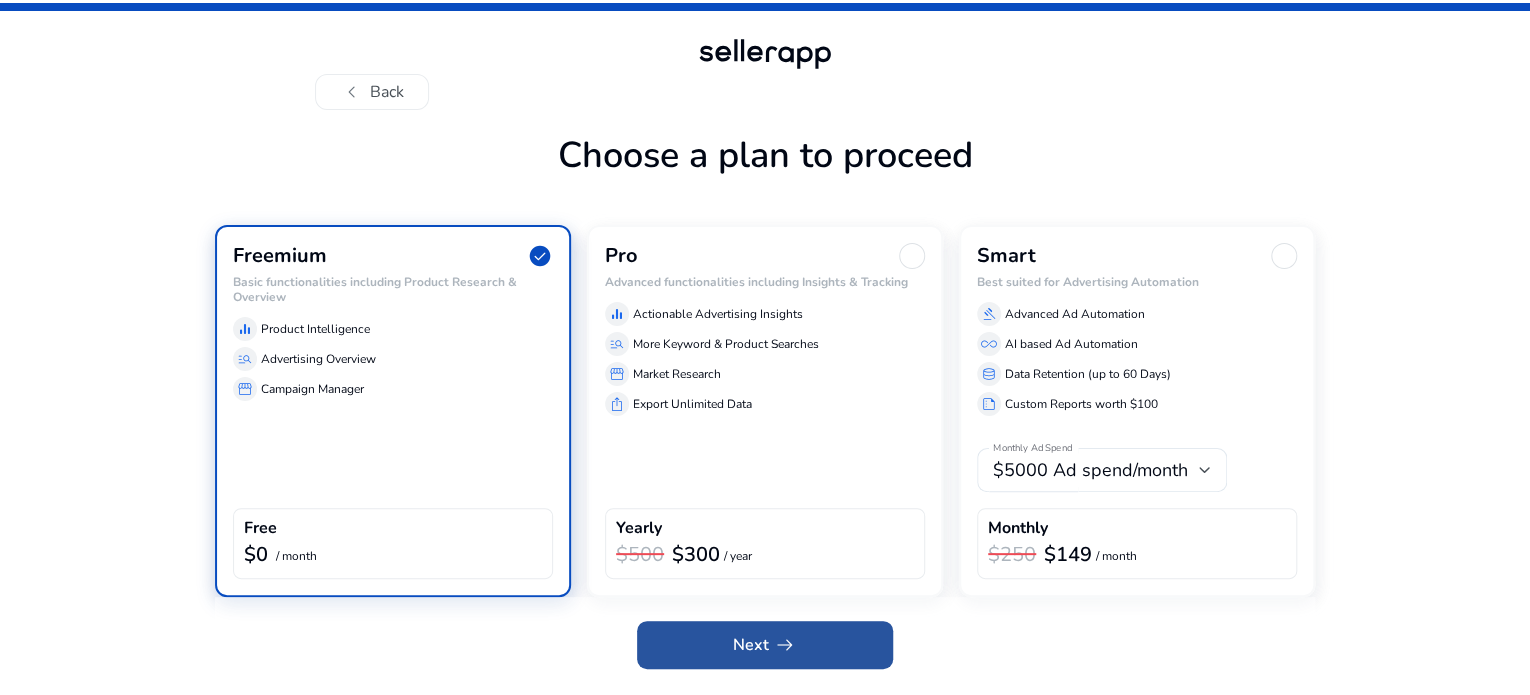 click on "Next   arrow_right_alt" 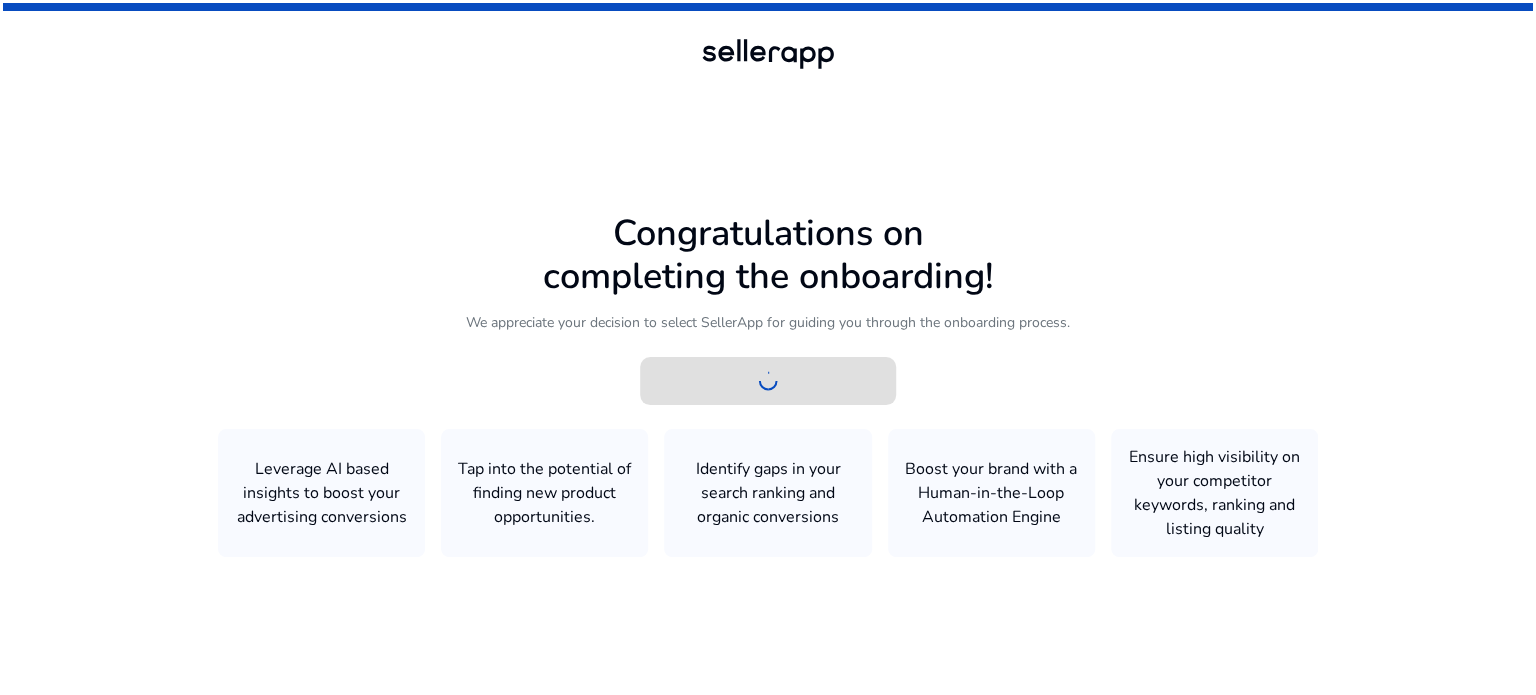scroll, scrollTop: 0, scrollLeft: 0, axis: both 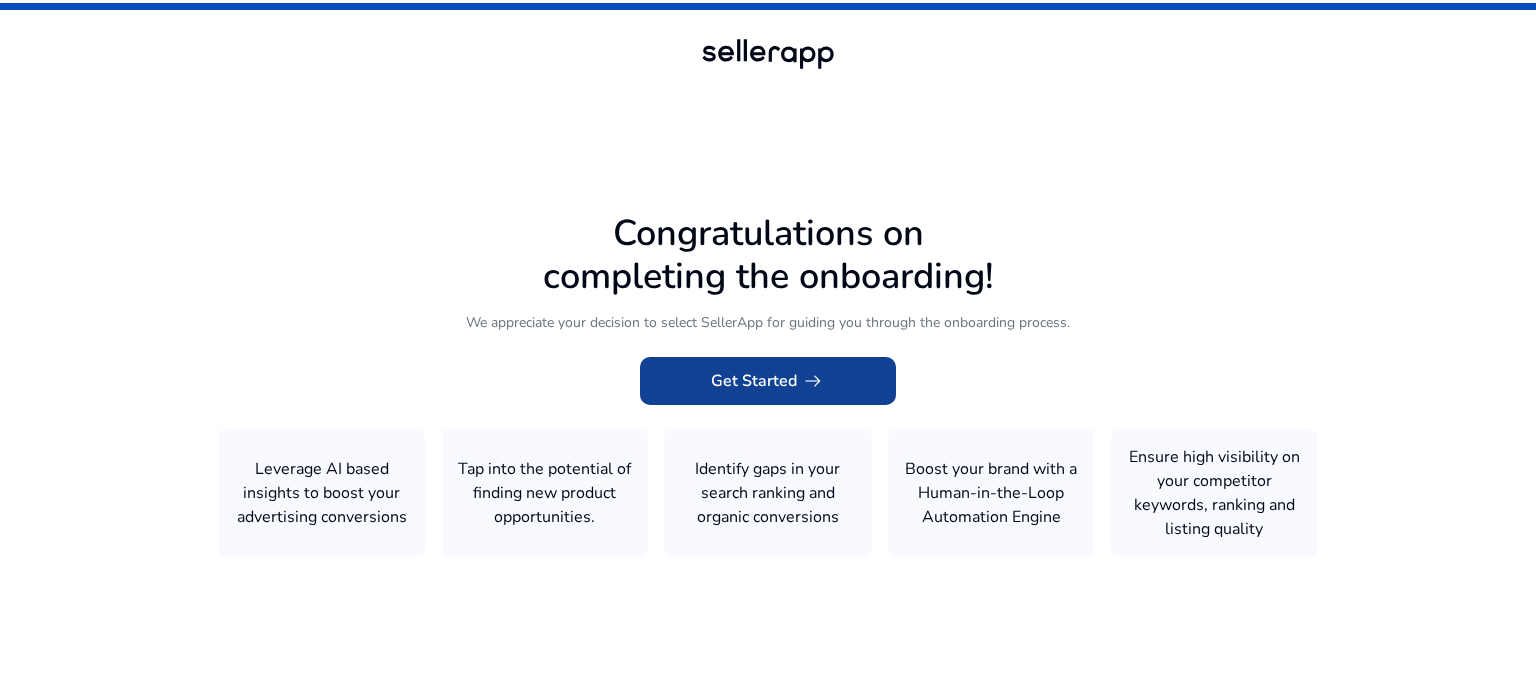 click on "Get Started   arrow_right_alt" 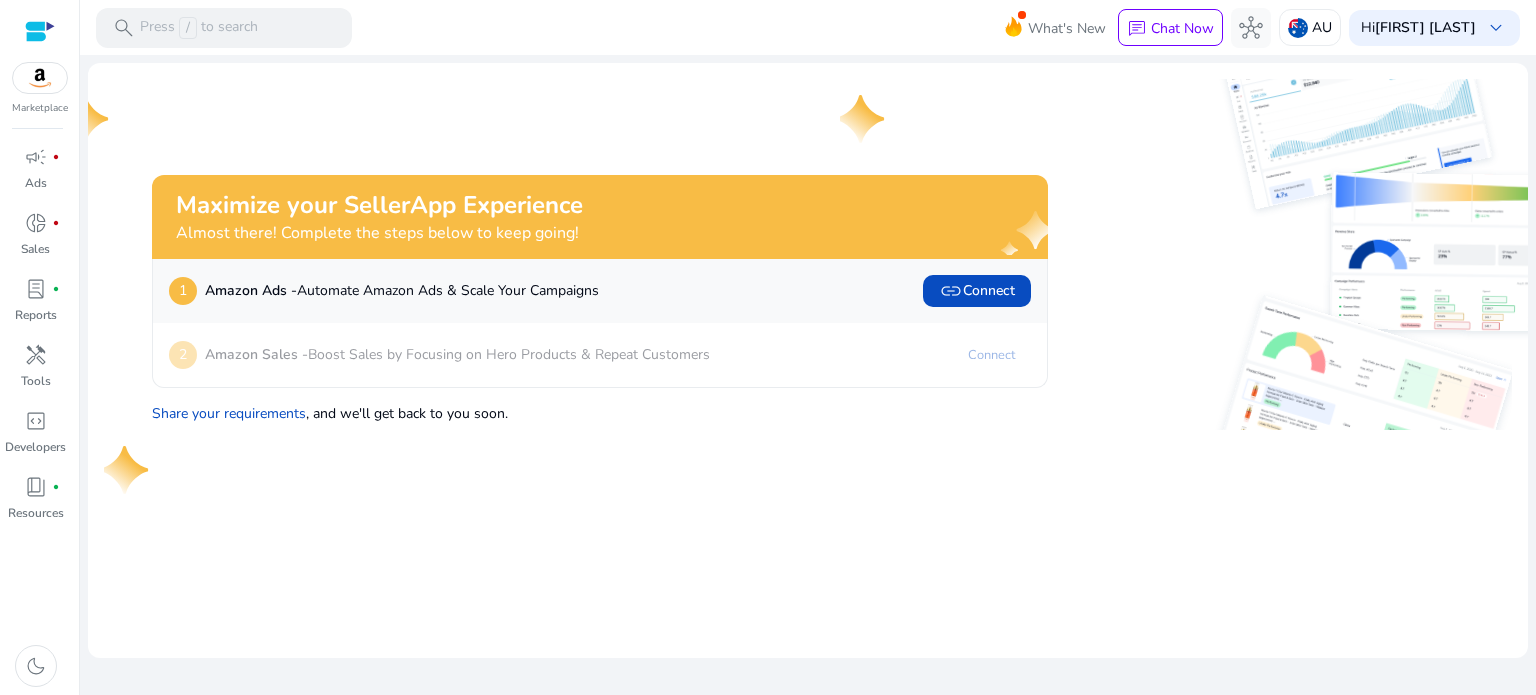 click on "Amazon Sales -  Boost Sales by Focusing on Hero Products & Repeat Customers" 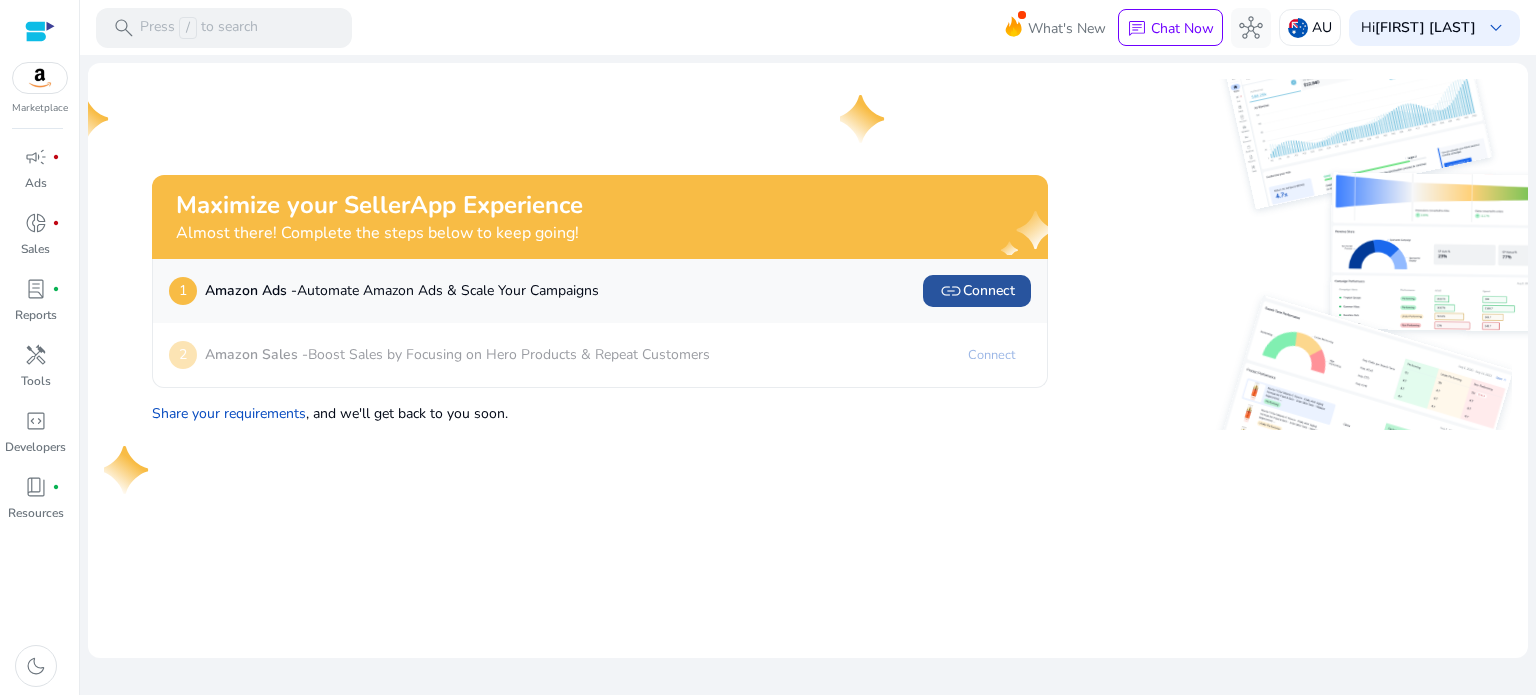click on "link" 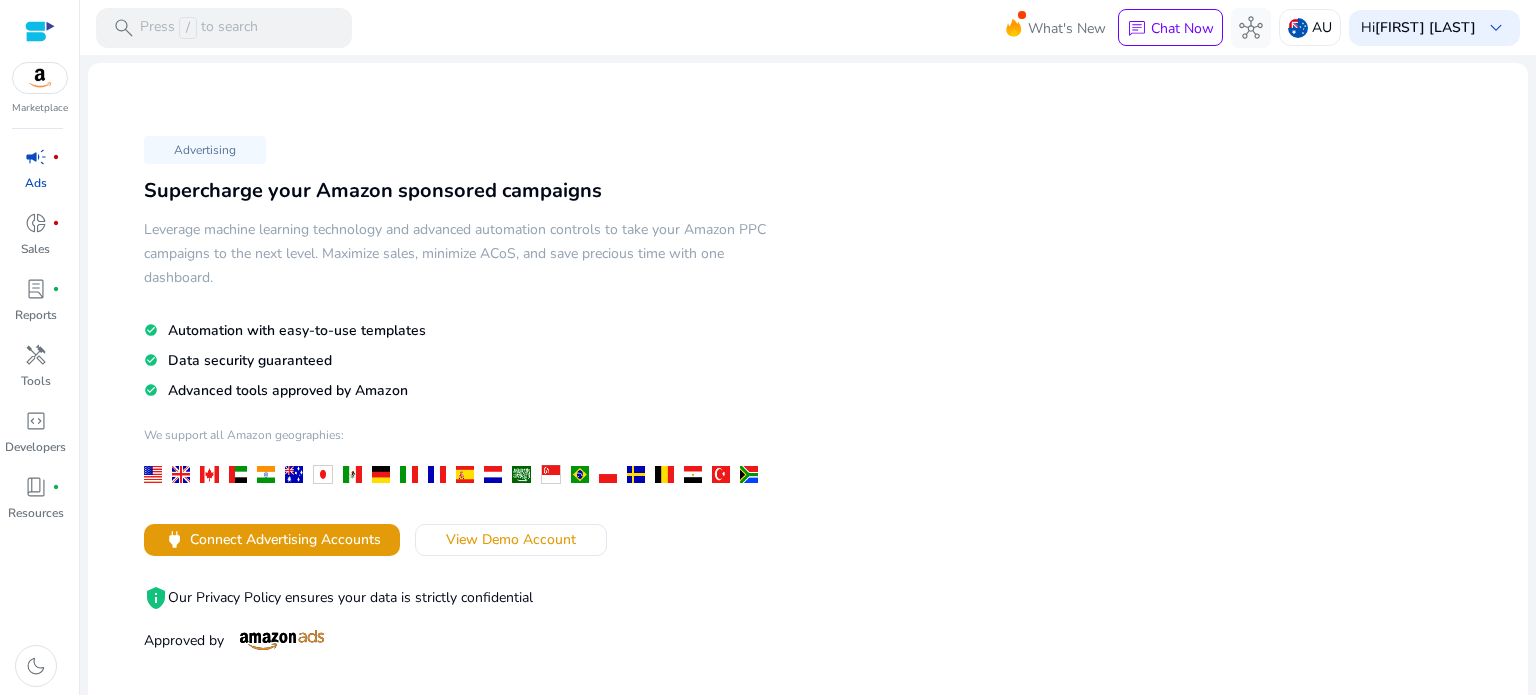 scroll, scrollTop: 0, scrollLeft: 0, axis: both 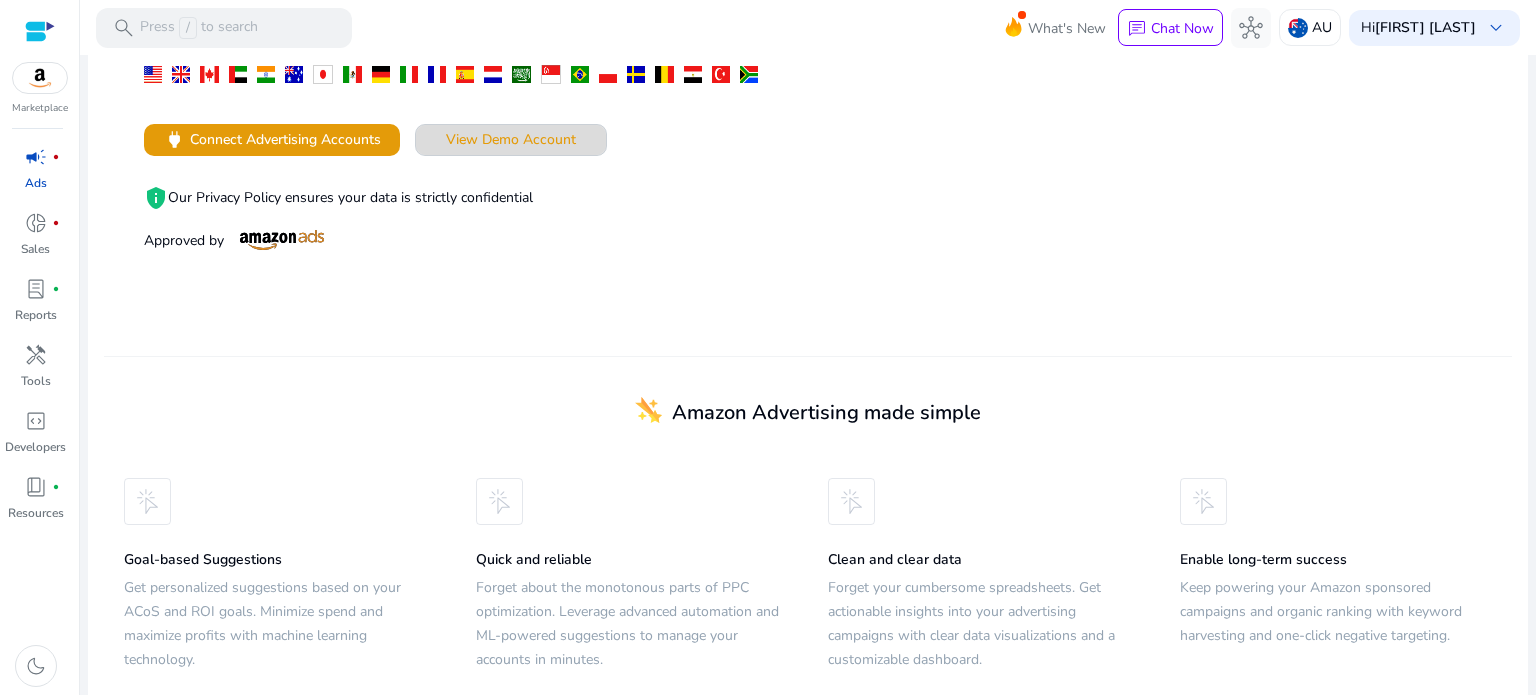 click on "View Demo Account" 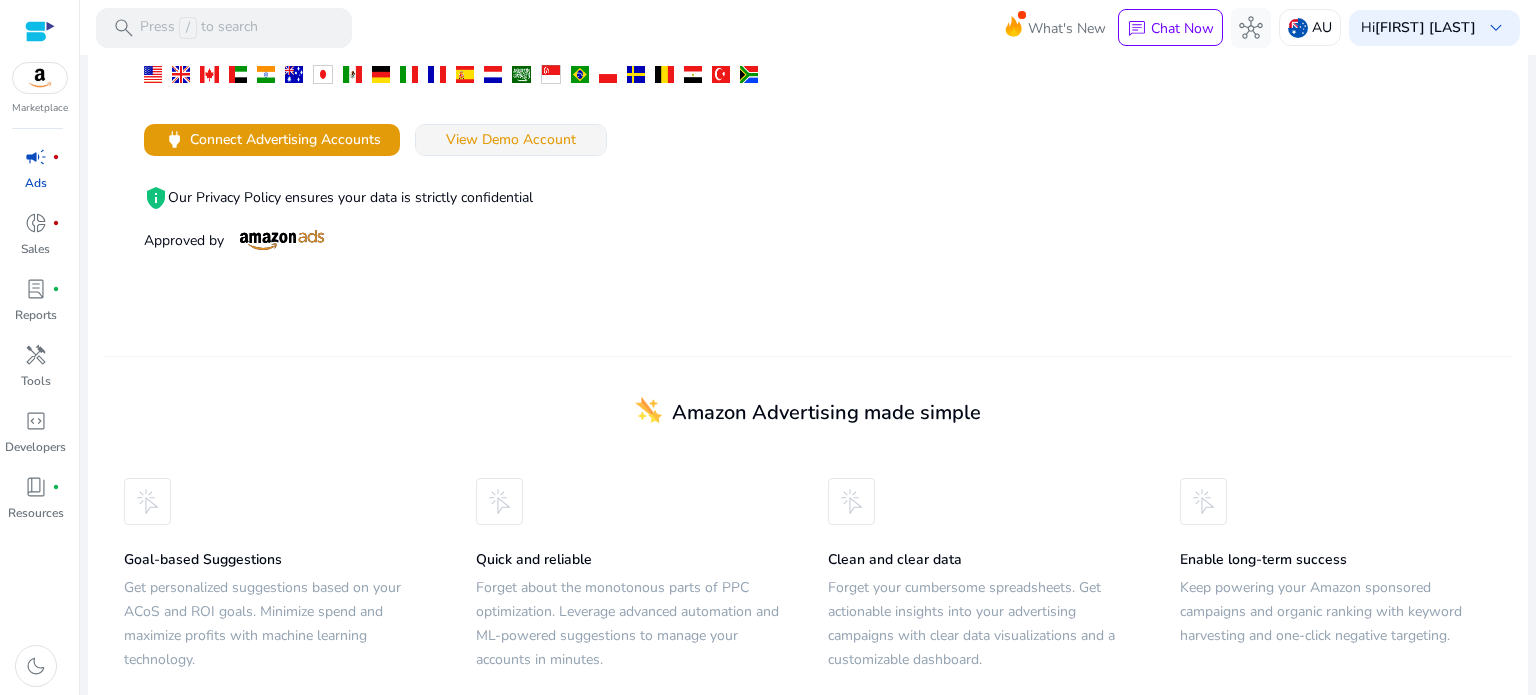 scroll, scrollTop: 0, scrollLeft: 0, axis: both 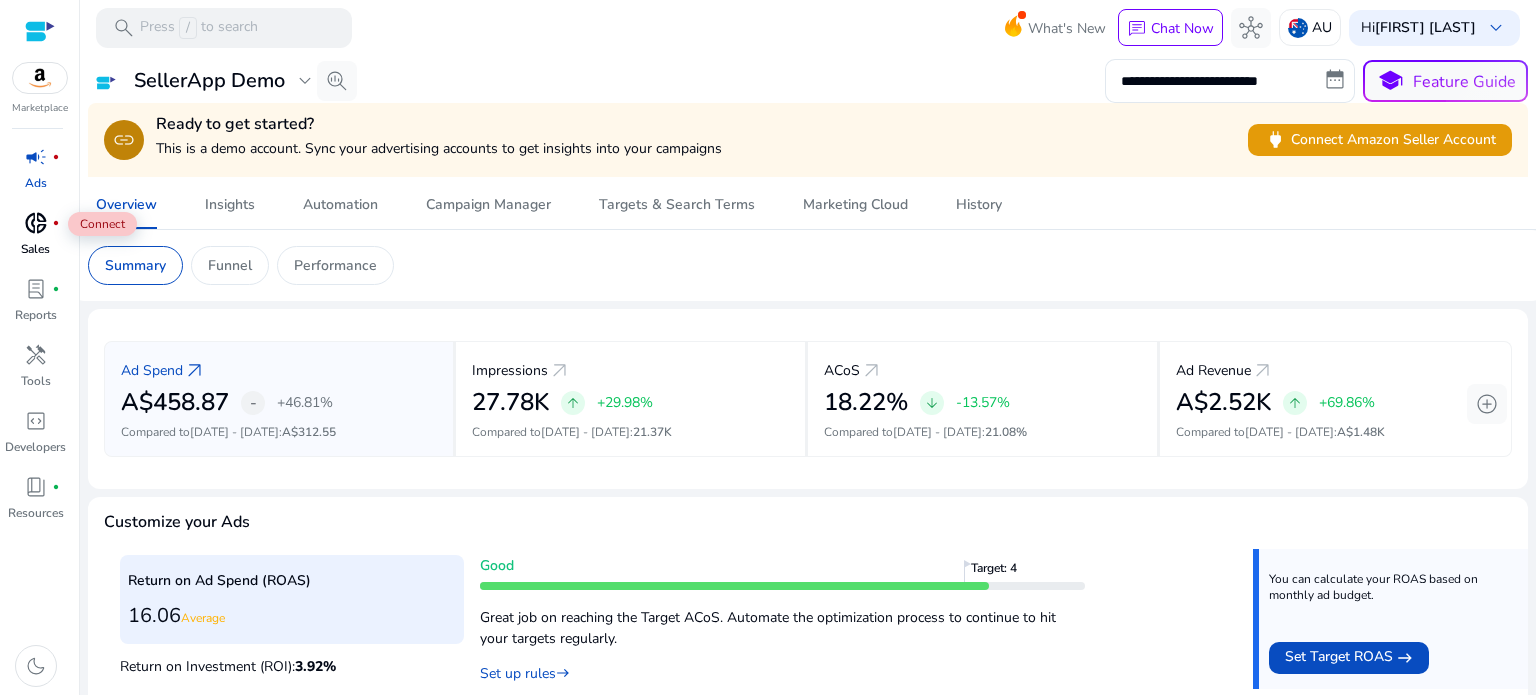 click on "donut_small" at bounding box center [36, 223] 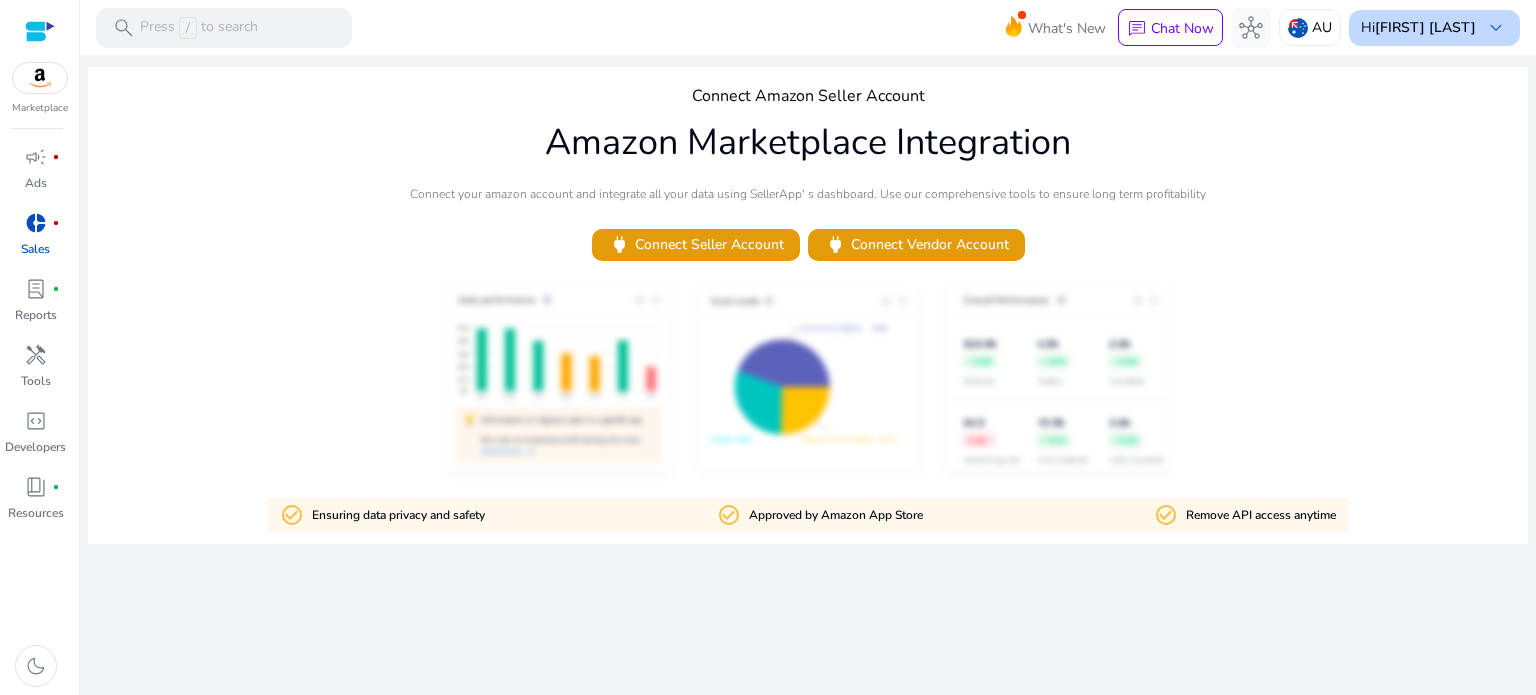 click on "keyboard_arrow_down" at bounding box center [1496, 28] 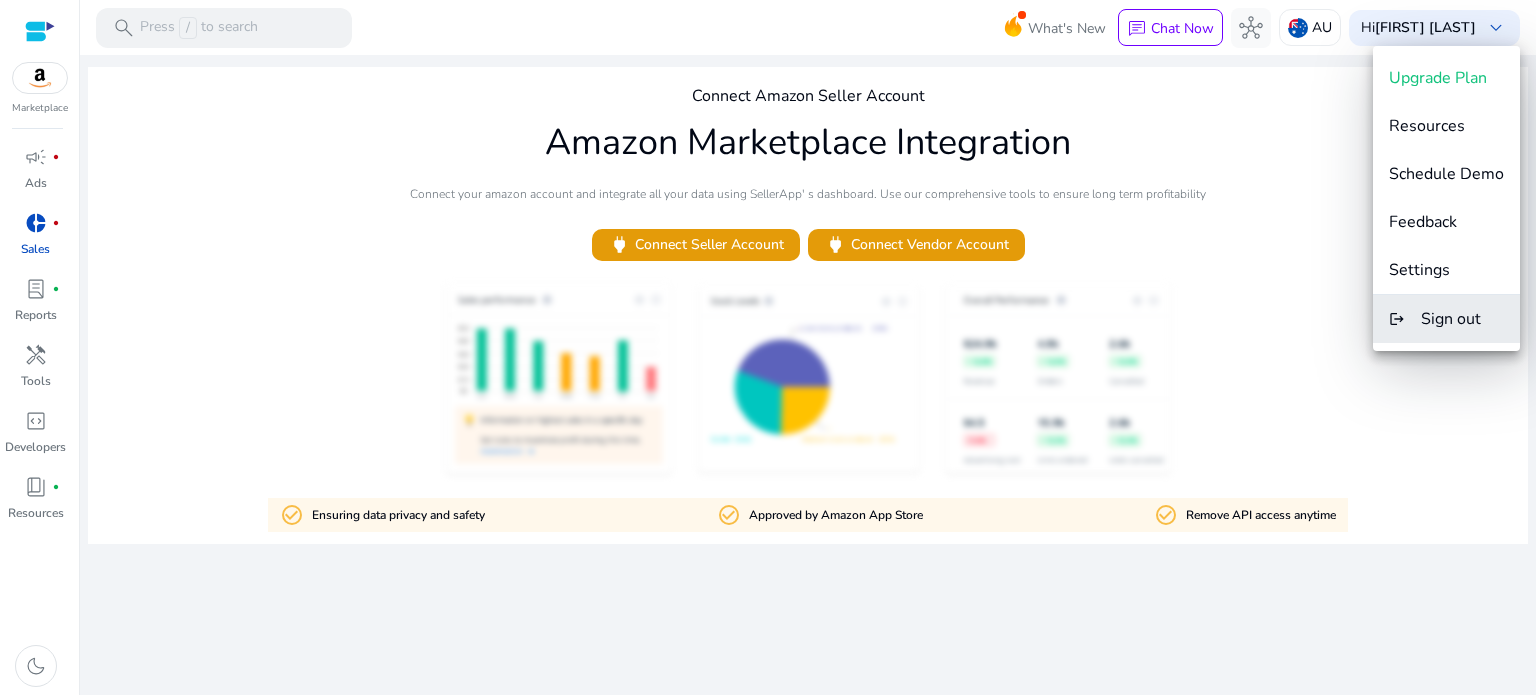 click on "Sign out" at bounding box center [1451, 319] 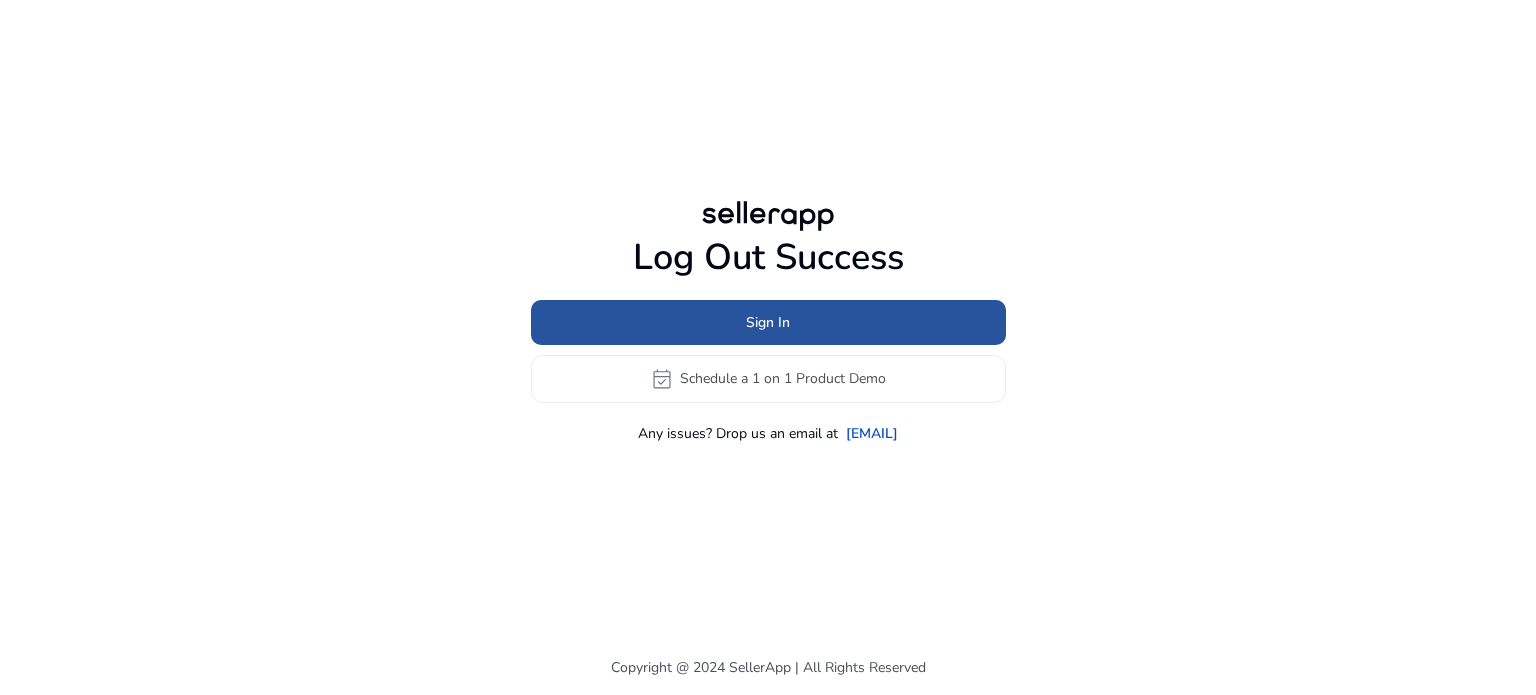 click on "Sign In" 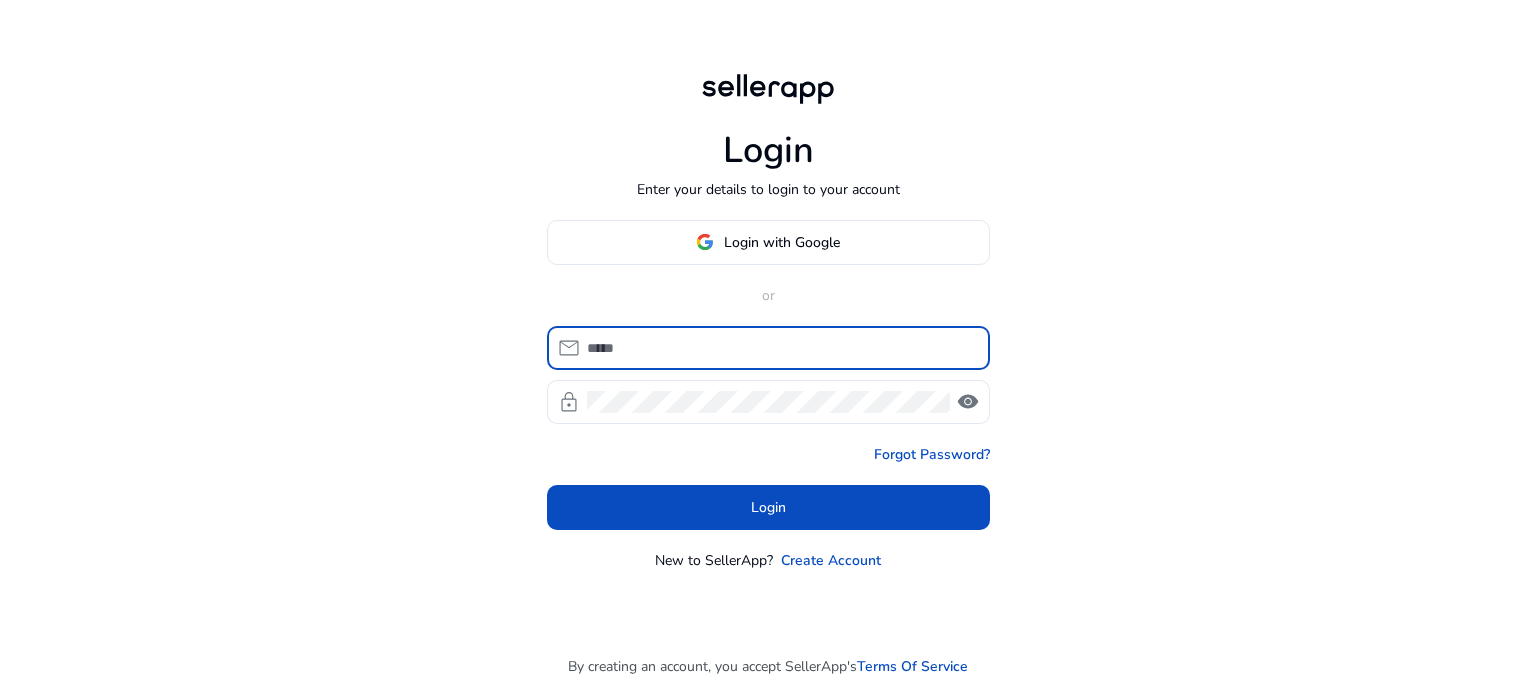 type on "**********" 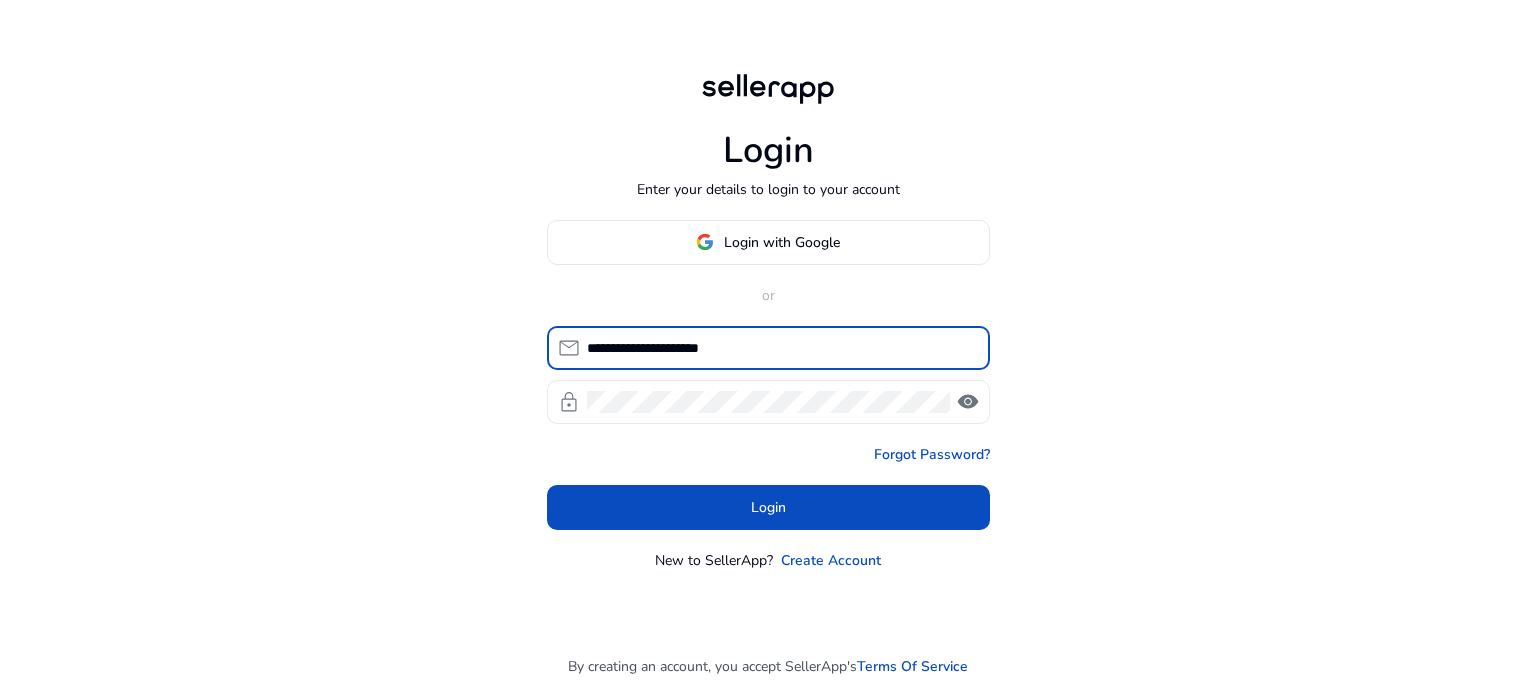 click on "visibility" 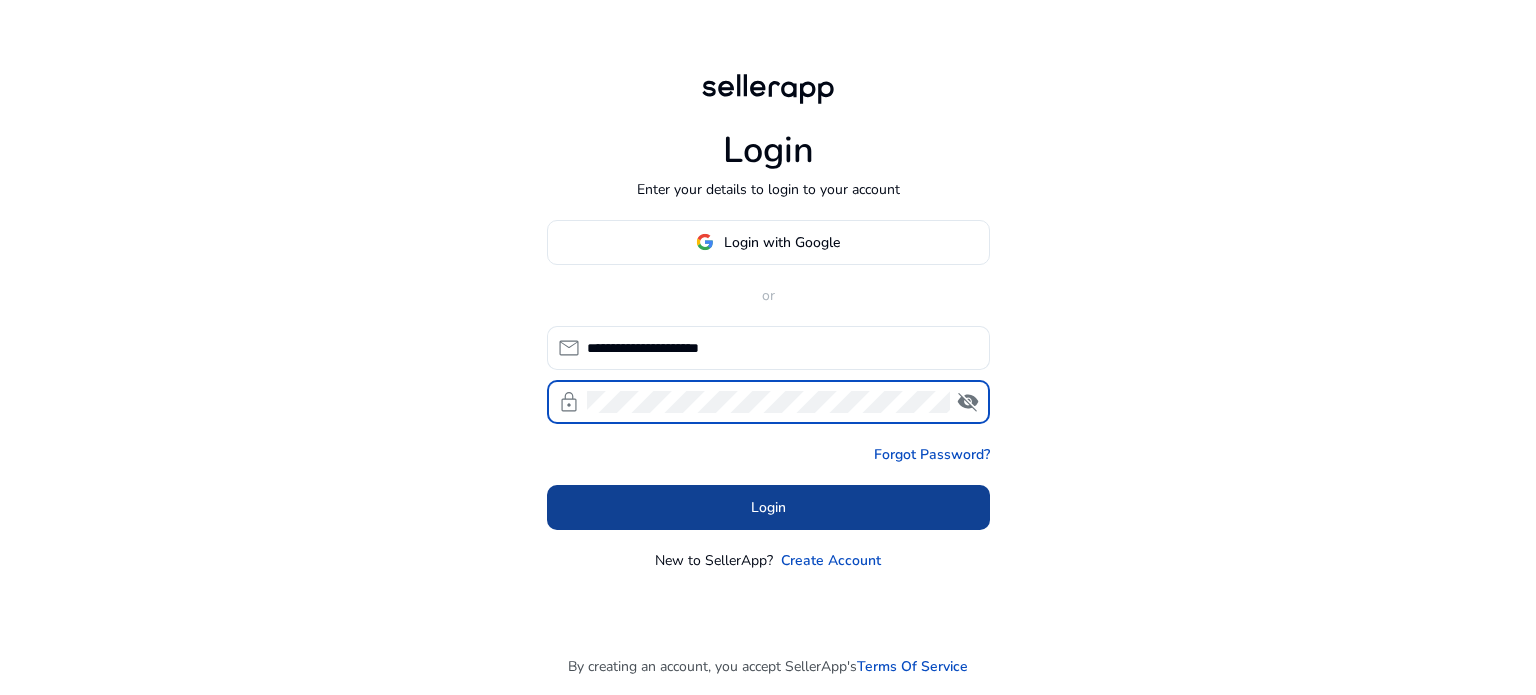 click at bounding box center (768, 507) 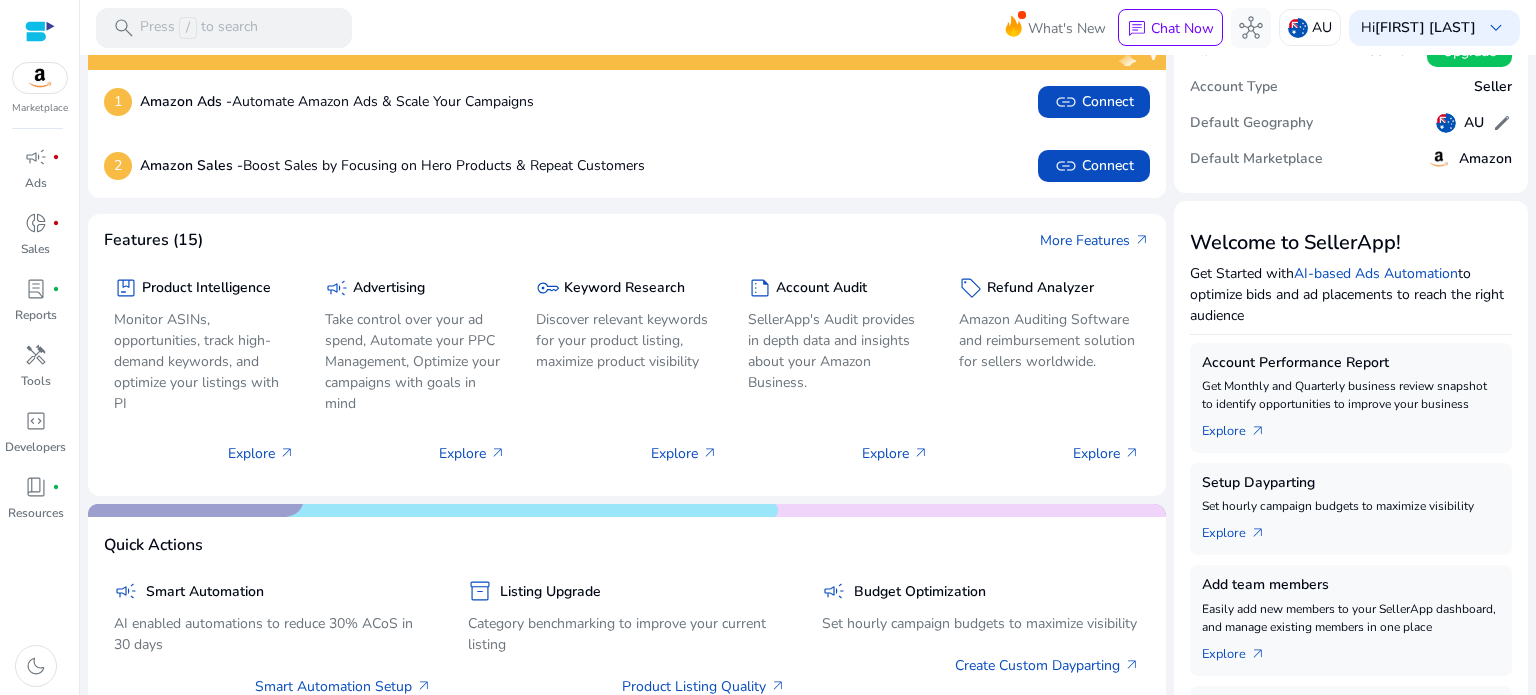 scroll, scrollTop: 0, scrollLeft: 0, axis: both 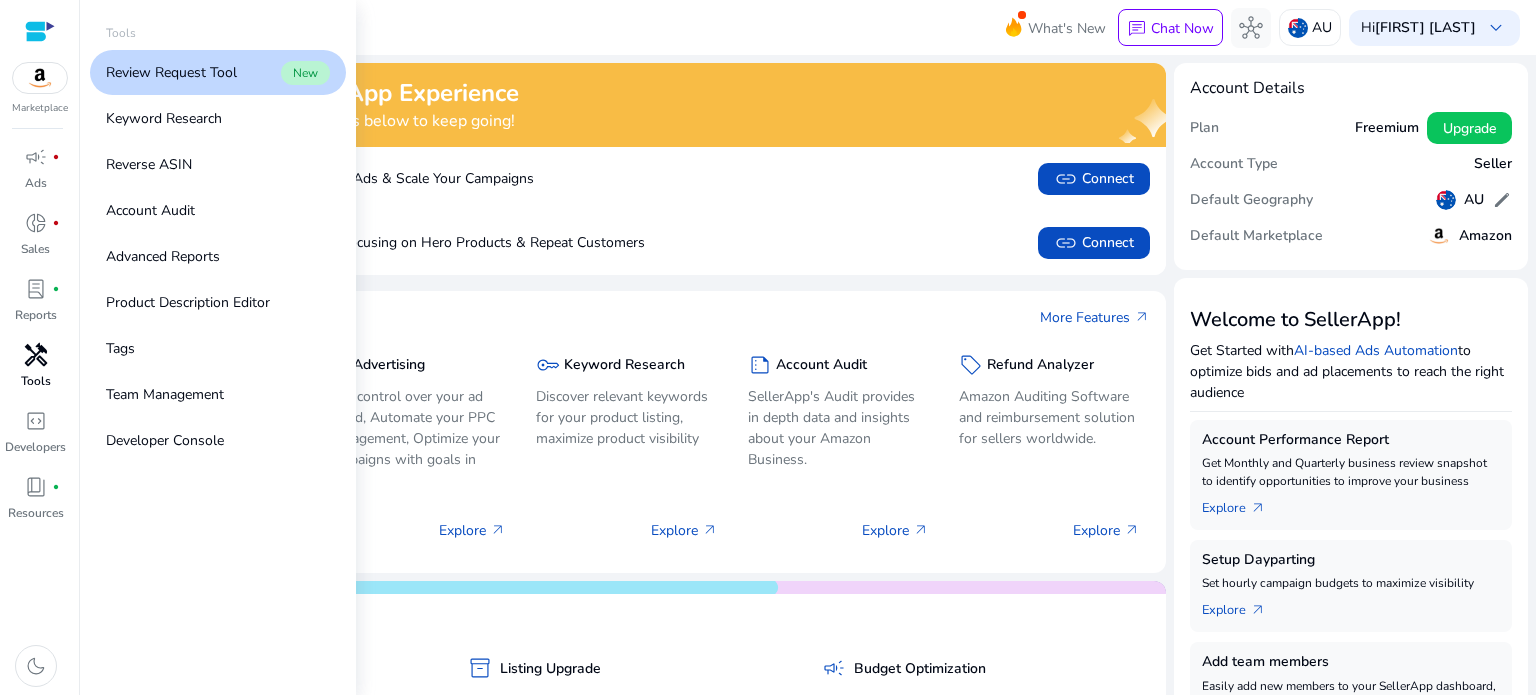 click on "handyman" at bounding box center [36, 355] 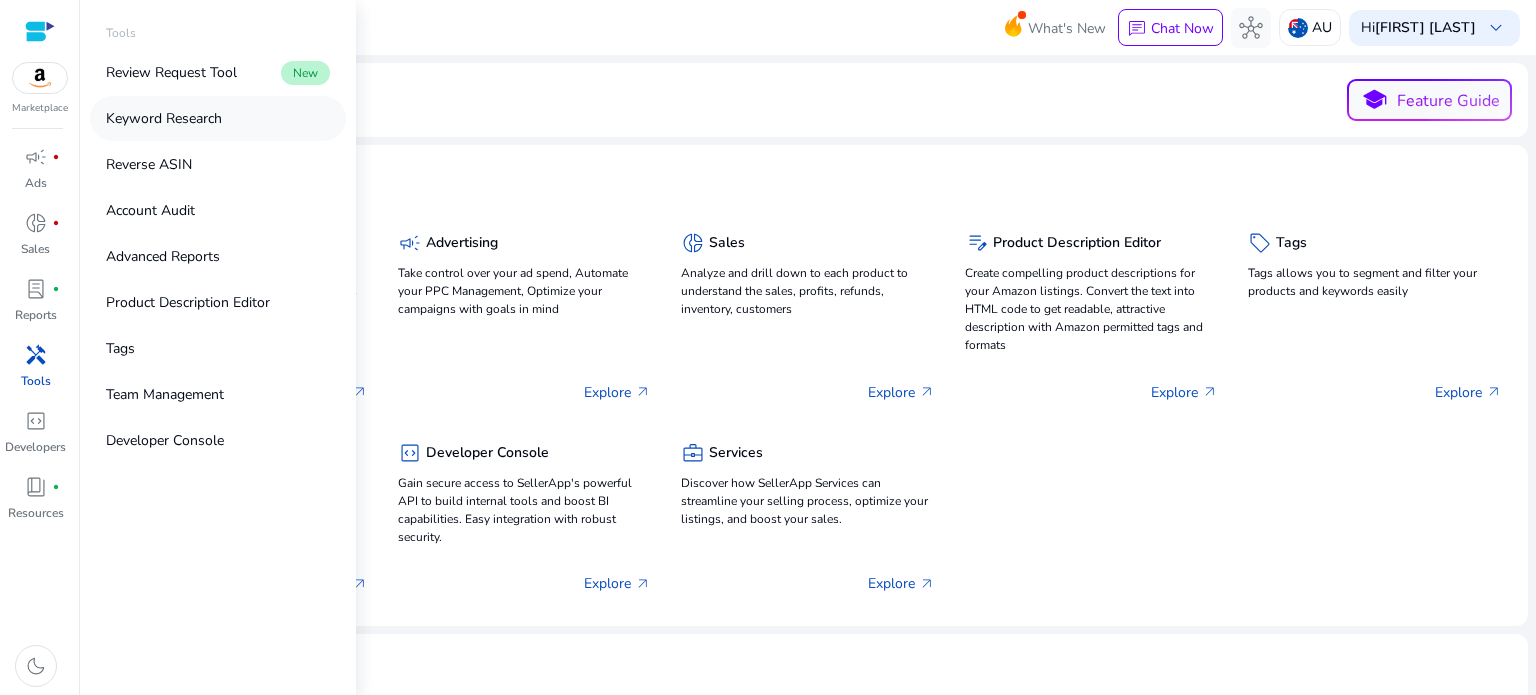 click on "Keyword Research" at bounding box center [164, 118] 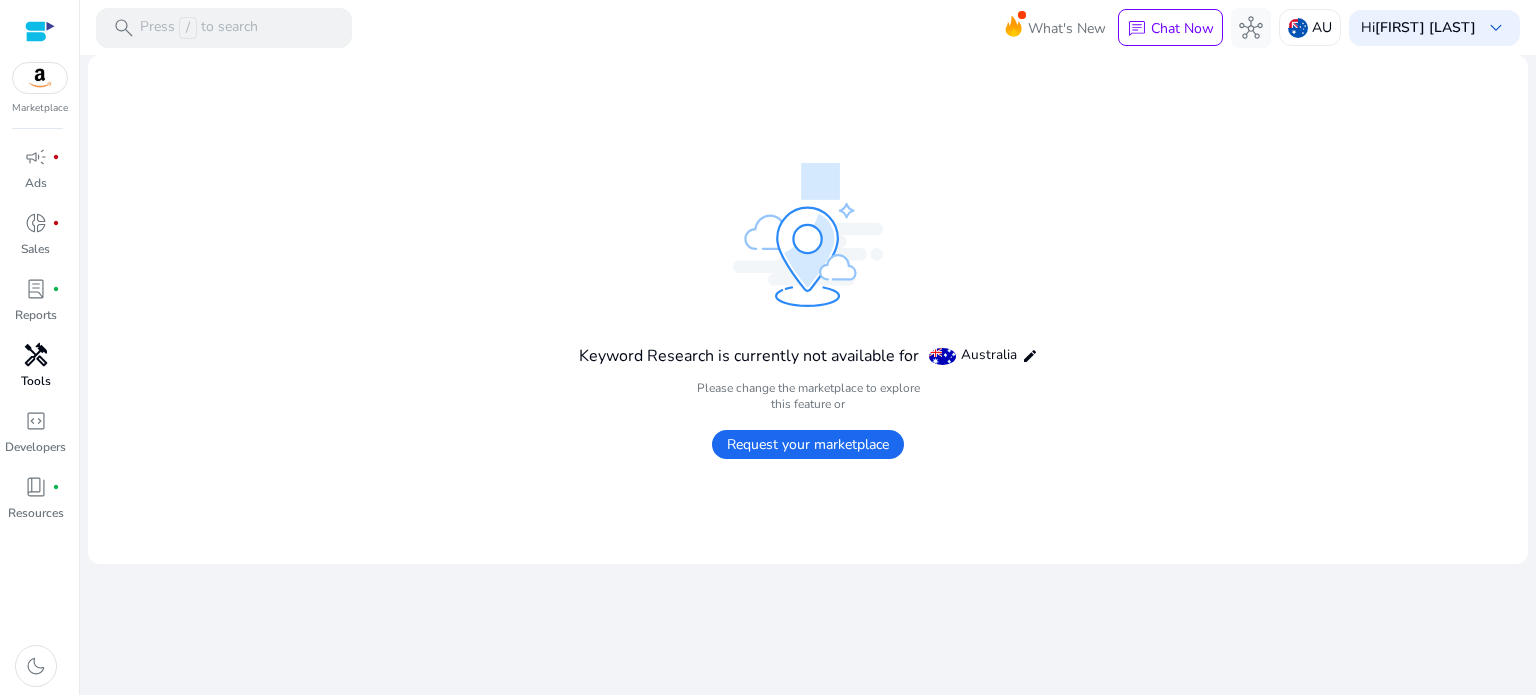 click on "handyman" at bounding box center (36, 355) 